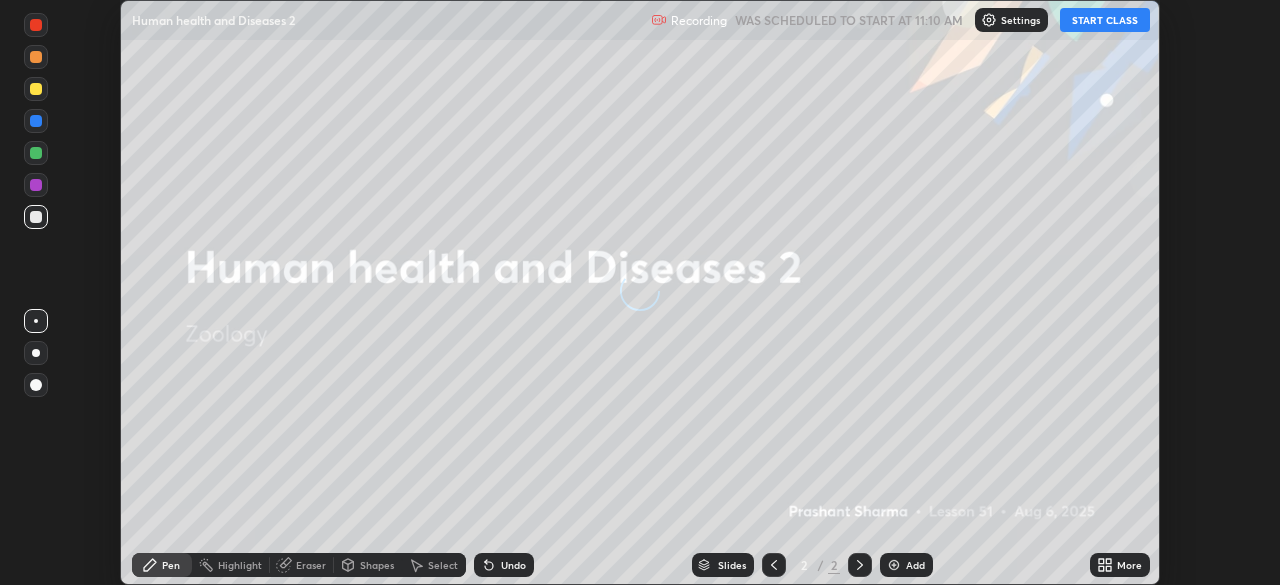 scroll, scrollTop: 0, scrollLeft: 0, axis: both 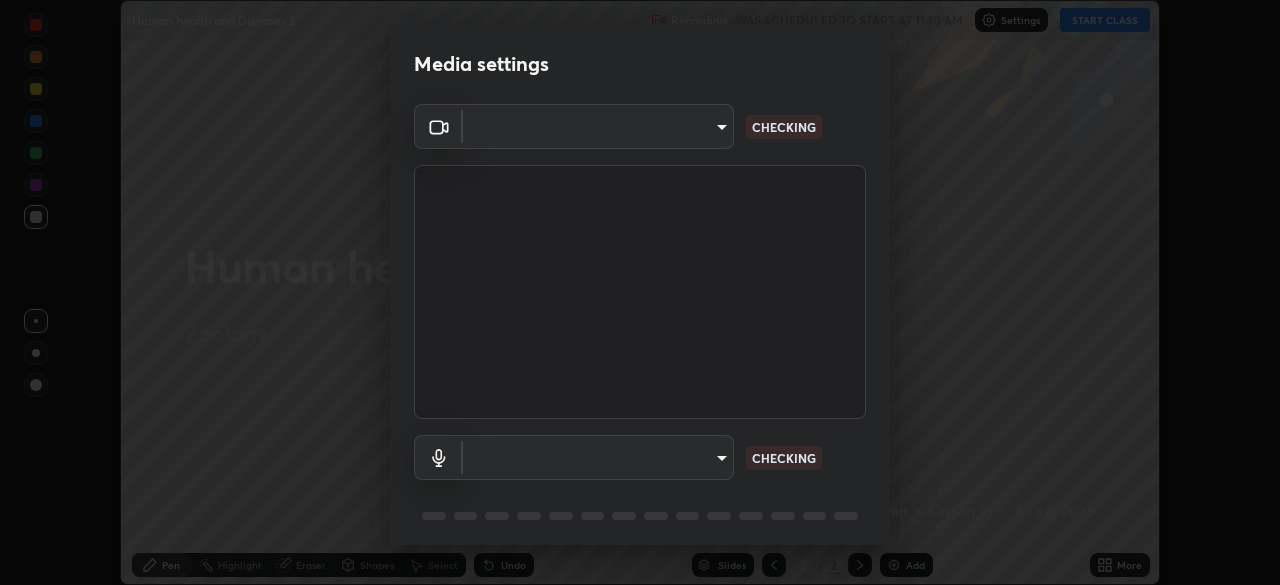 click on "Erase all Human health and Diseases 2 Recording WAS SCHEDULED TO START AT  11:10 AM Settings START CLASS Setting up your live class Human health and Diseases 2 • L51 of Zoology [FIRST] [LAST] Pen Highlight Eraser Shapes Select Undo Slides 2 / 2 Add More No doubts shared Encourage your learners to ask a doubt for better clarity Report an issue Reason for reporting Buffering Chat not working Audio - Video sync issue Educator video quality low ​ Attach an image Report Media settings ​ CHECKING ​ CHECKING 1 / 5 Next" at bounding box center [640, 292] 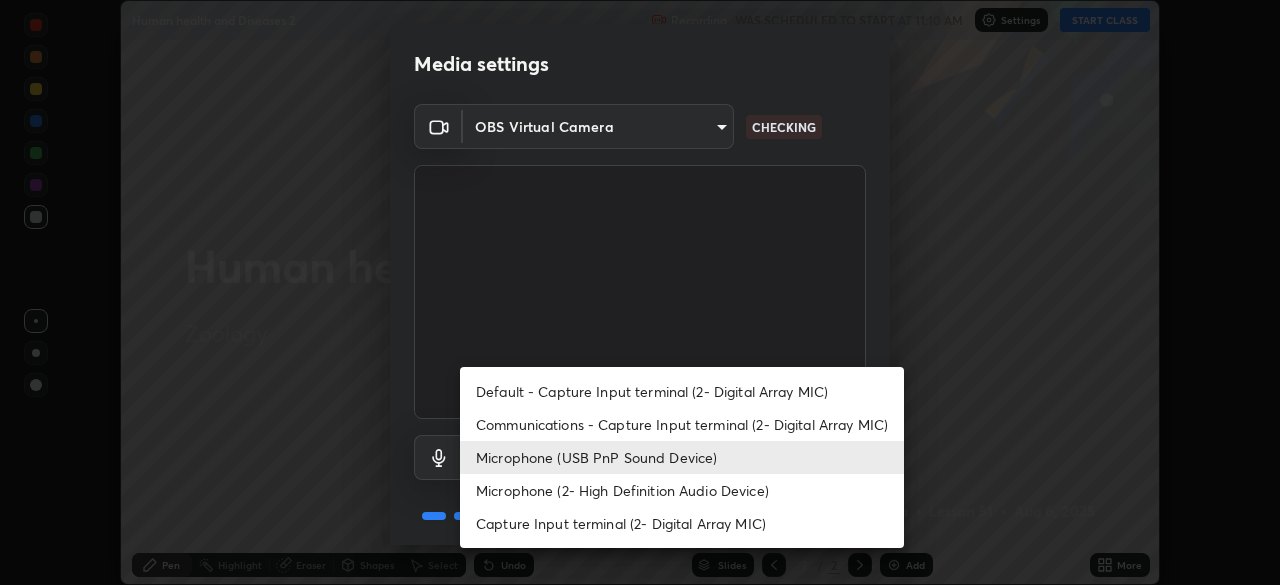 click on "Microphone (2- High Definition Audio Device)" at bounding box center (682, 490) 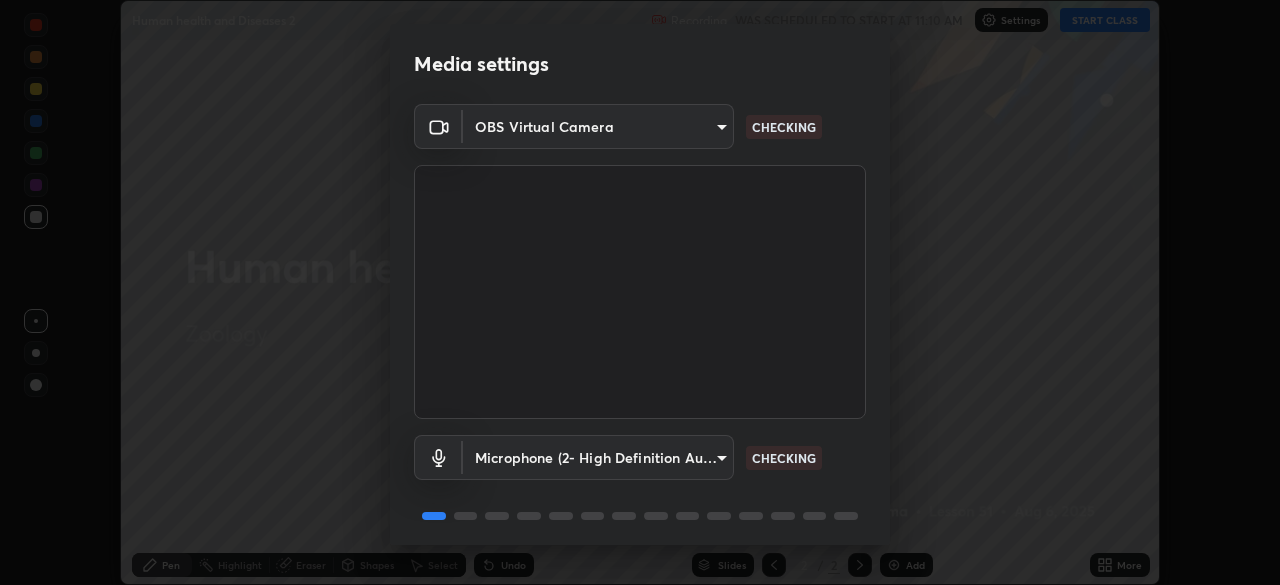 click on "Erase all Human health and Diseases 2 Recording WAS SCHEDULED TO START AT  11:10 AM Settings START CLASS Setting up your live class Human health and Diseases 2 • L51 of Zoology [FIRST] [LAST] Pen Highlight Eraser Shapes Select Undo Slides 2 / 2 Add More No doubts shared Encourage your learners to ask a doubt for better clarity Report an issue Reason for reporting Buffering Chat not working Audio - Video sync issue Educator video quality low ​ Attach an image Report Media settings OBS Virtual Camera [HASH] CHECKING Microphone (2- High Definition Audio Device) [HASH] CHECKING 1 / 5 Next" at bounding box center [640, 292] 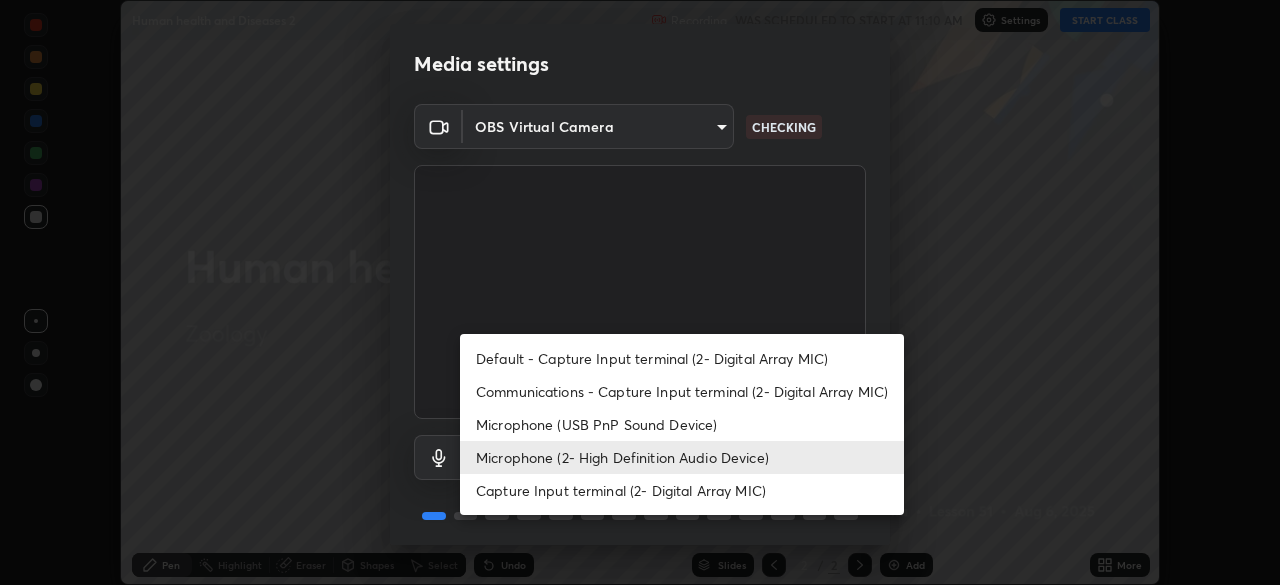 click on "Microphone (USB PnP Sound Device)" at bounding box center (682, 424) 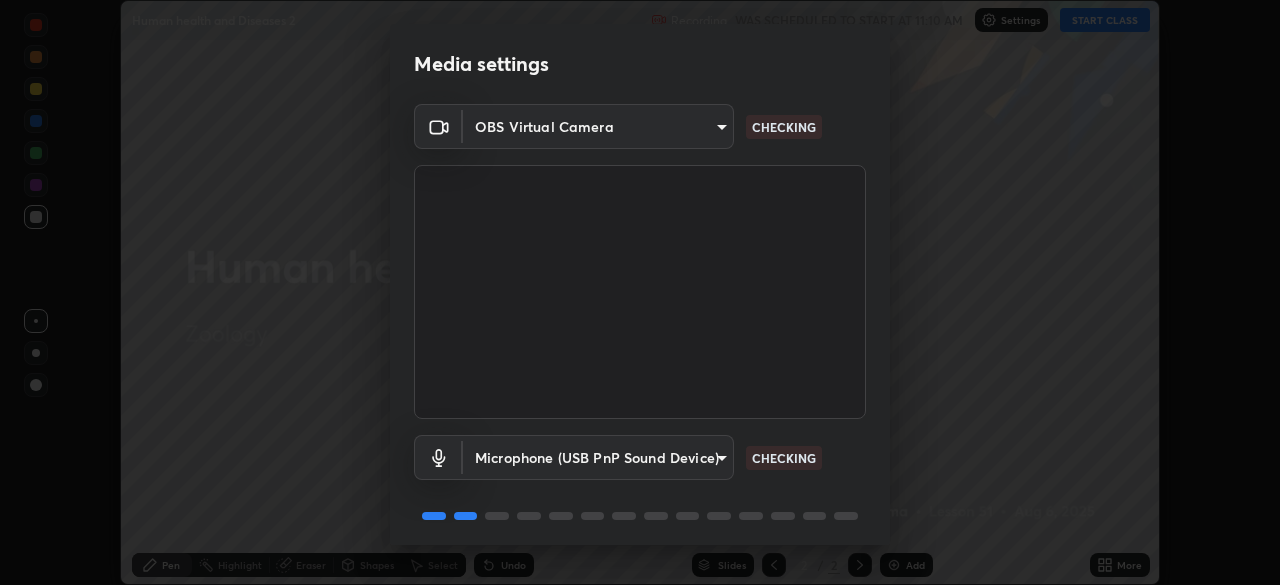 scroll, scrollTop: 71, scrollLeft: 0, axis: vertical 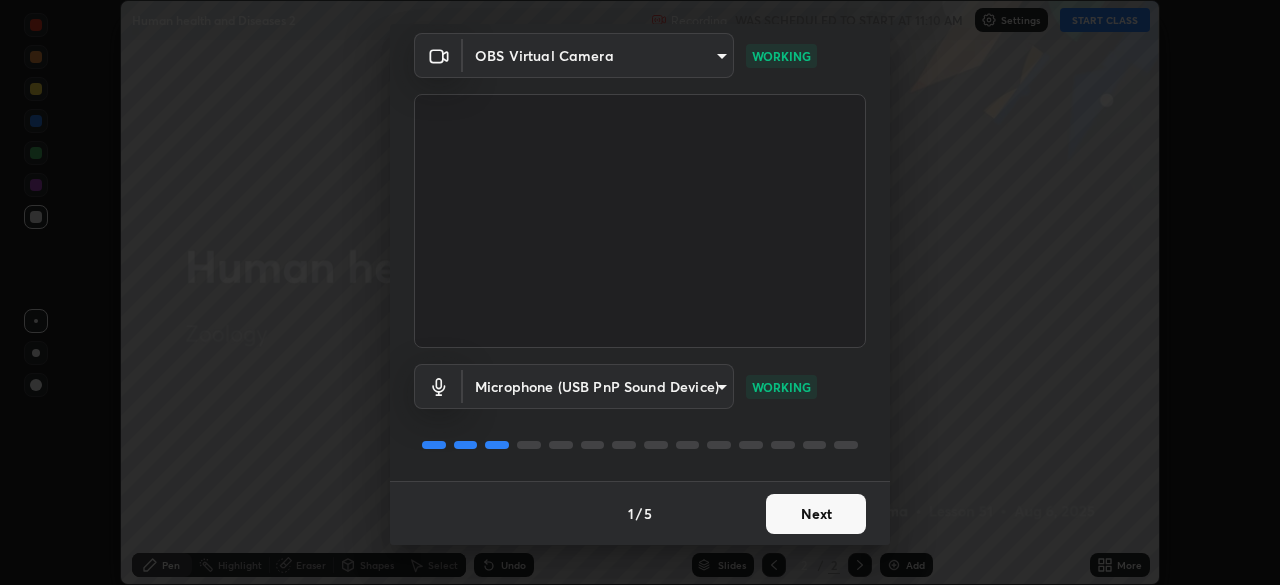 click on "Next" at bounding box center (816, 514) 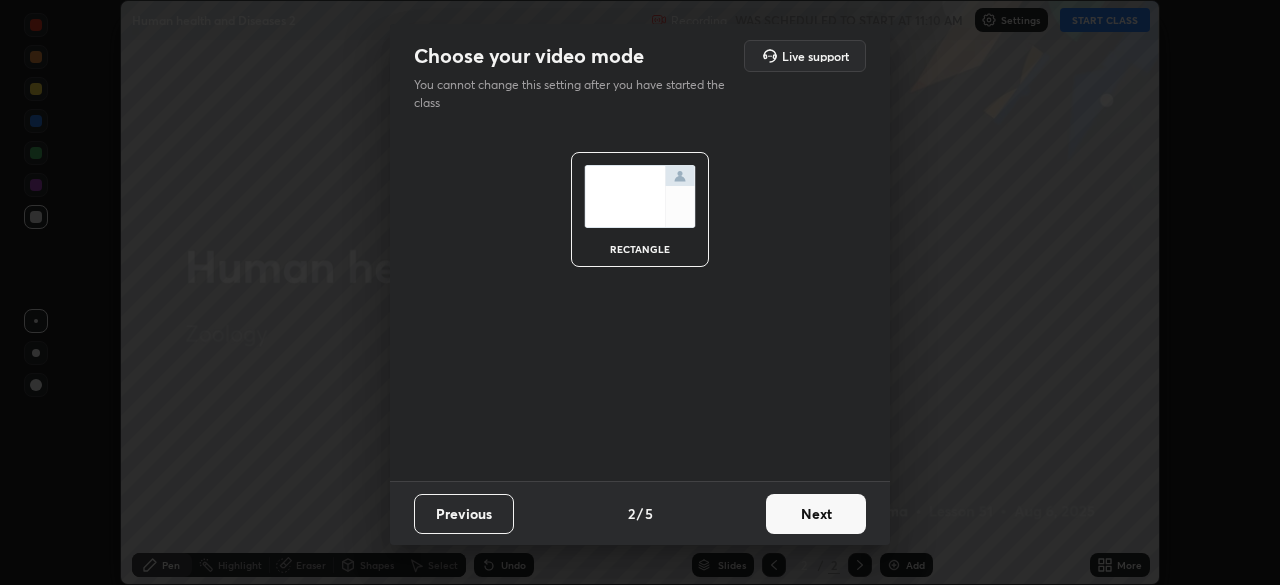 scroll, scrollTop: 0, scrollLeft: 0, axis: both 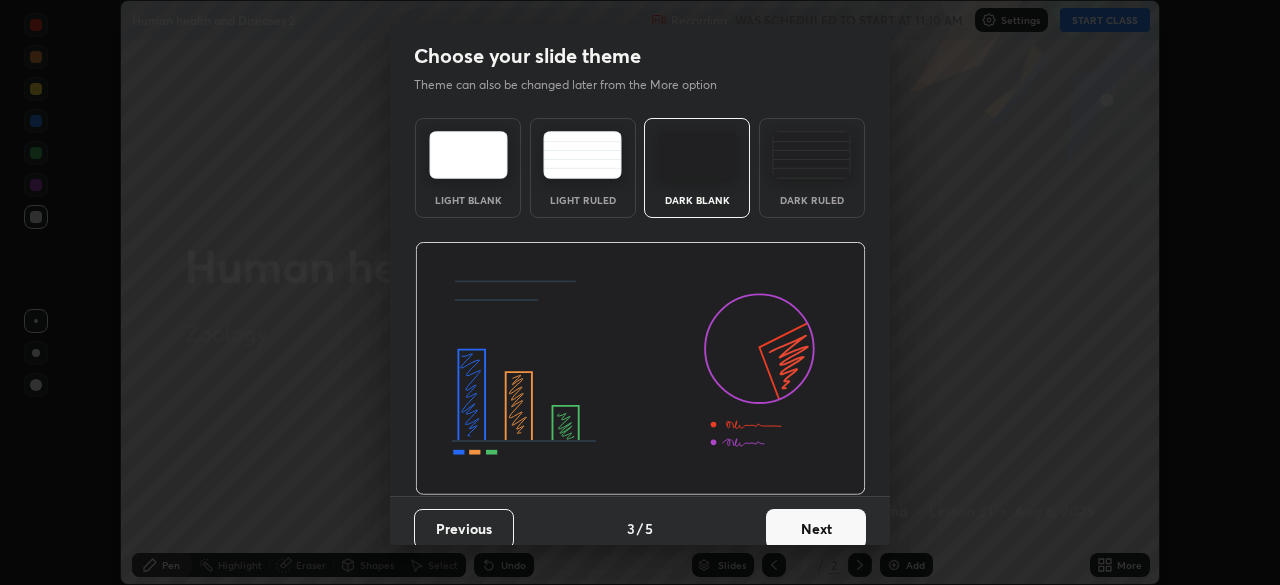 click on "Next" at bounding box center [816, 529] 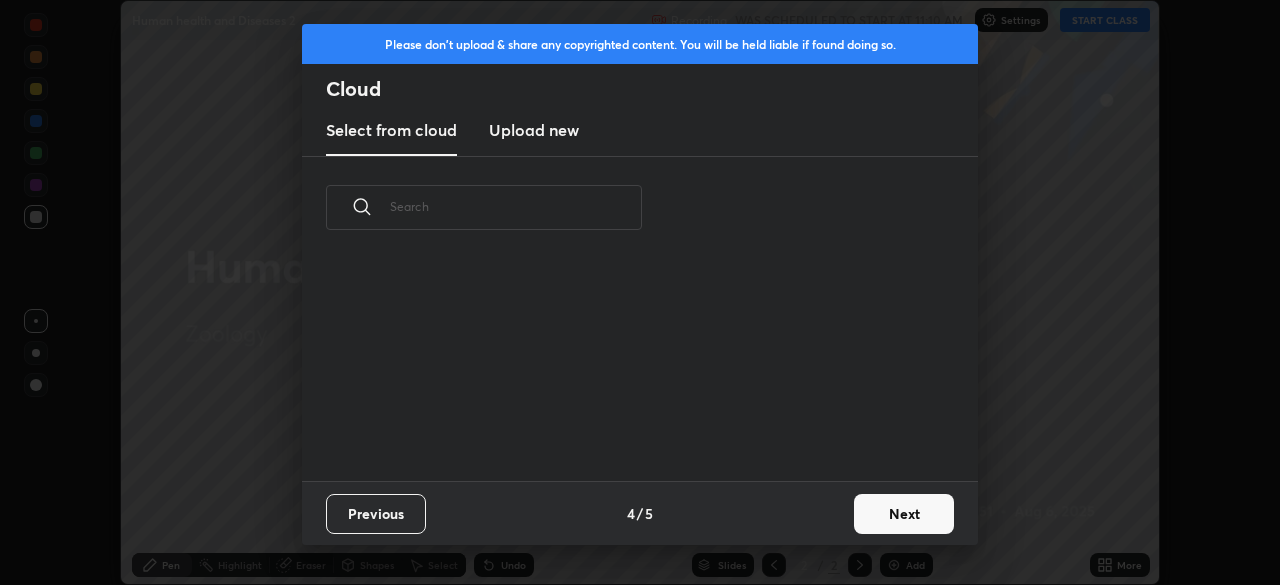 click on "Next" at bounding box center [904, 514] 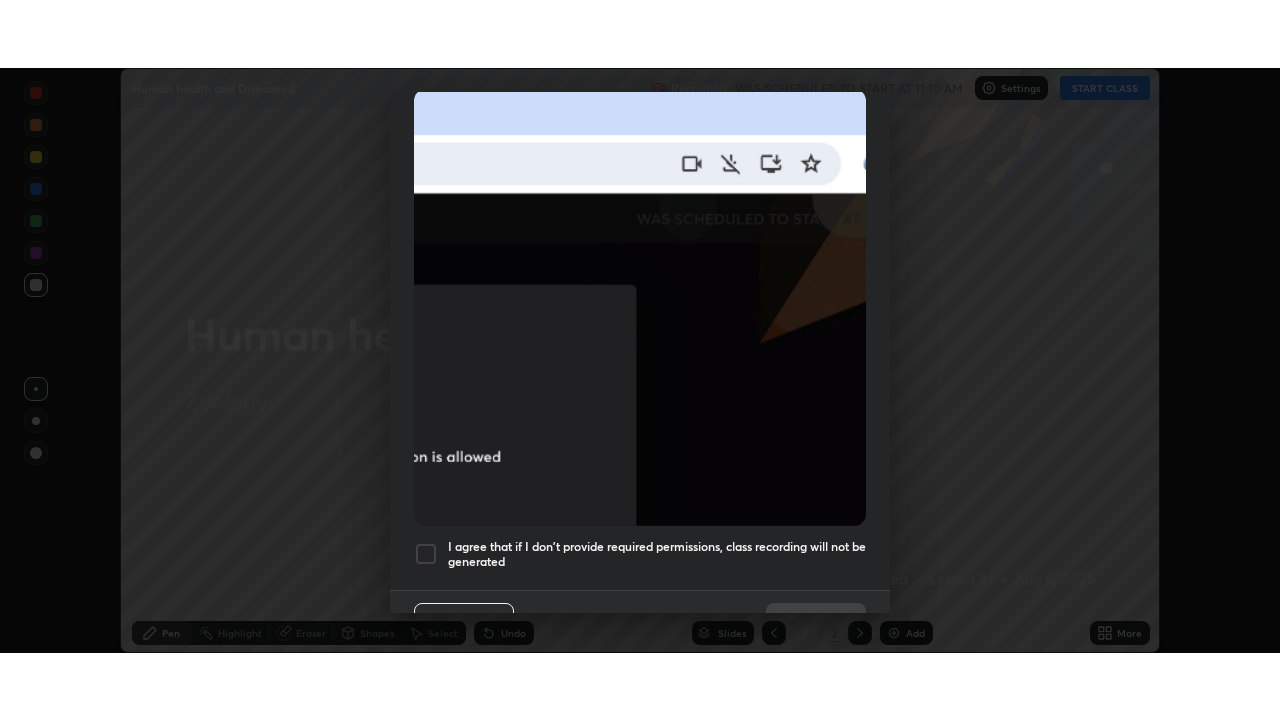 scroll, scrollTop: 479, scrollLeft: 0, axis: vertical 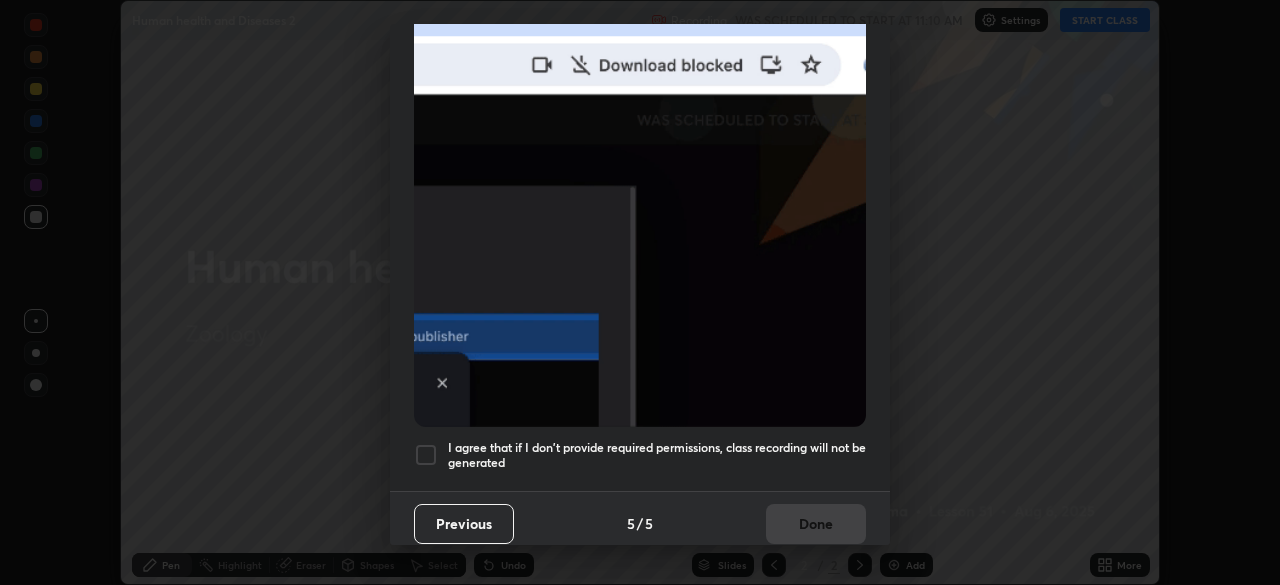 click at bounding box center (426, 455) 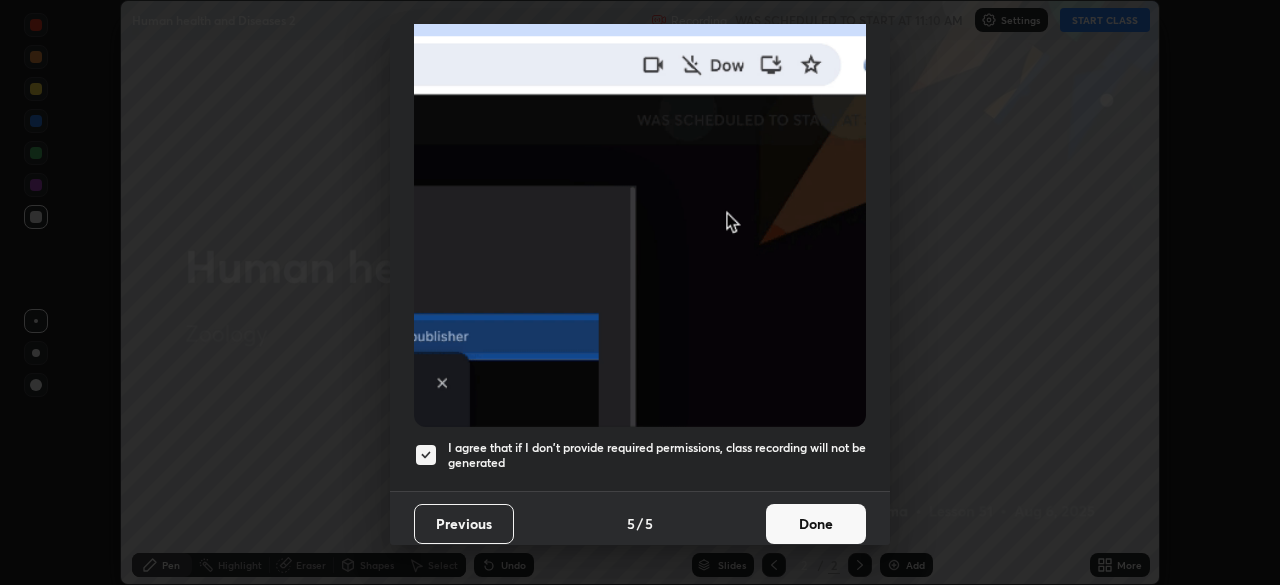 click on "Done" at bounding box center (816, 524) 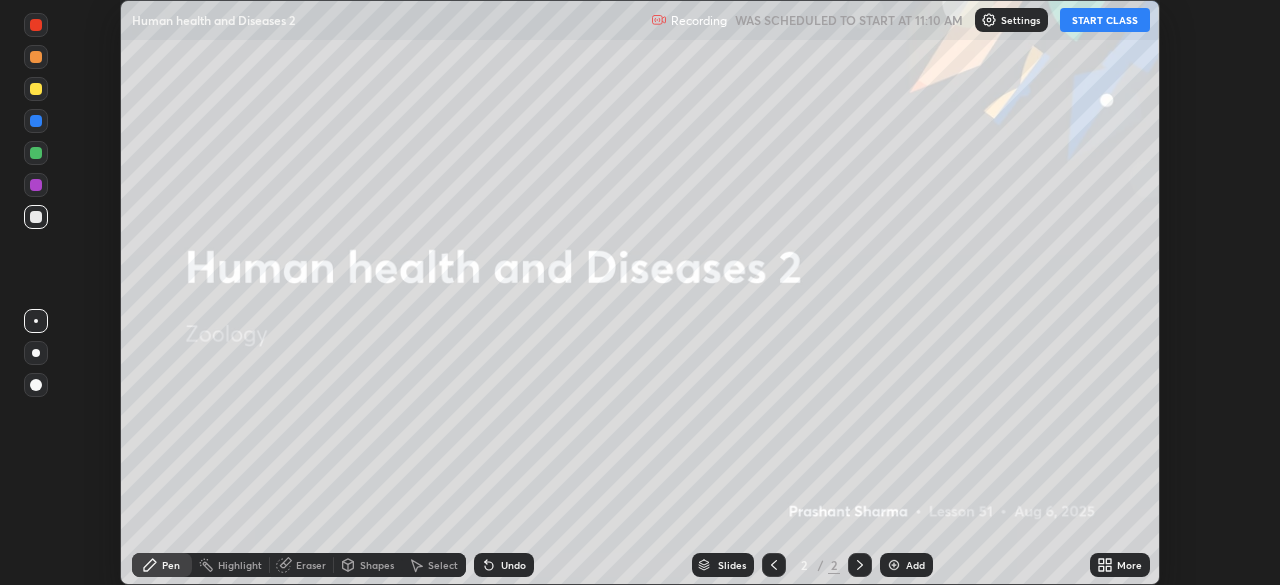 click 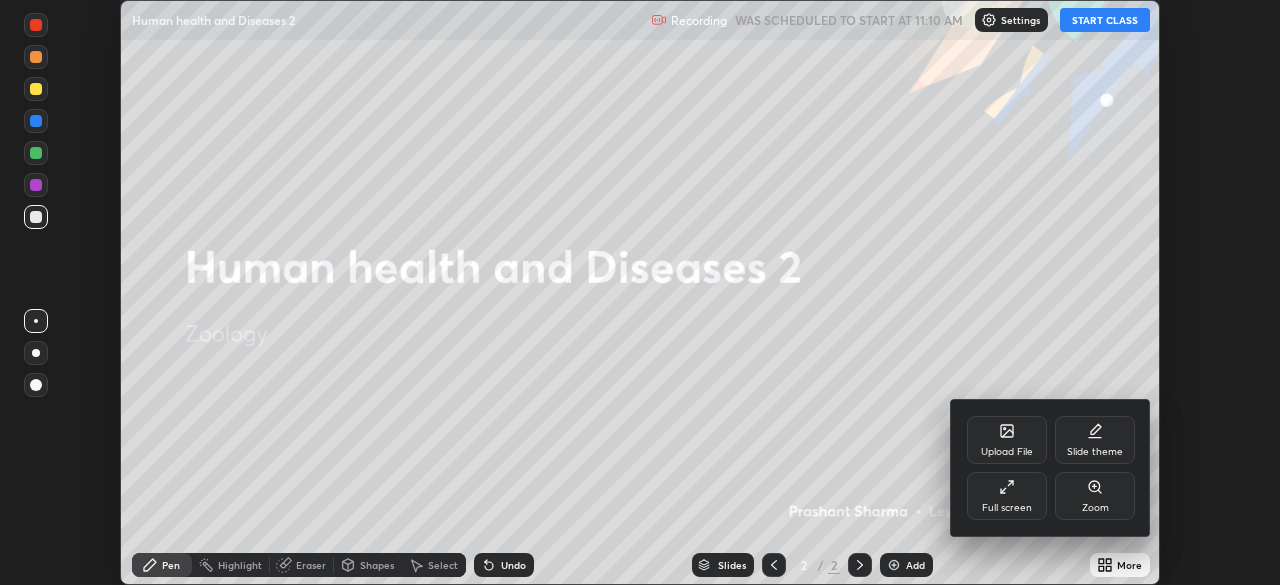 click on "Slide theme" at bounding box center (1095, 440) 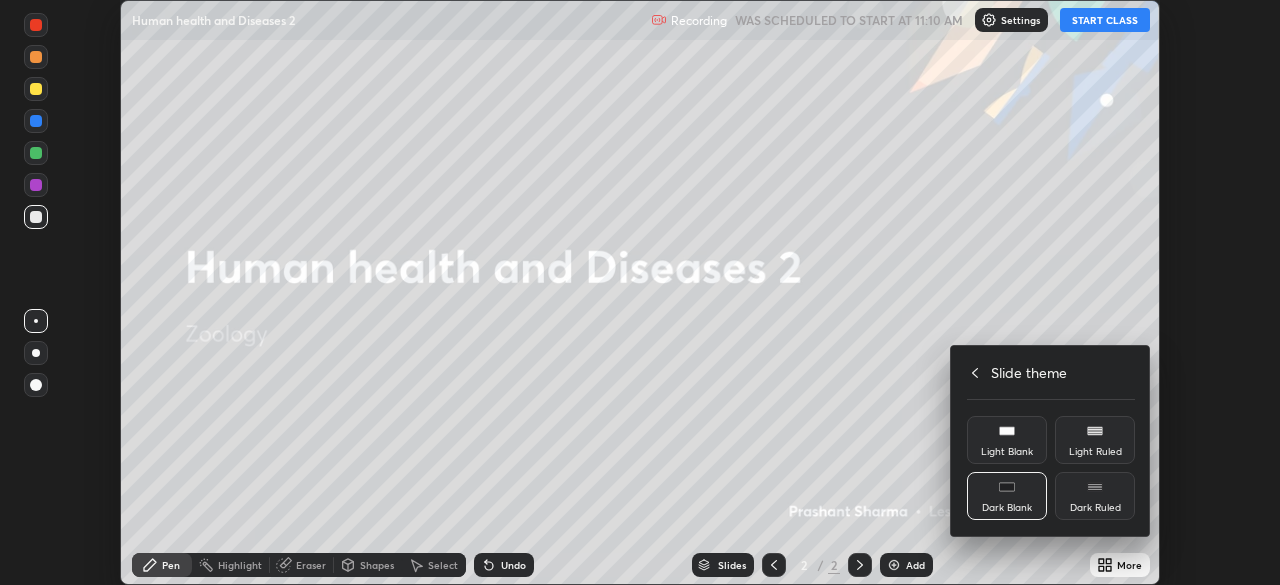 click on "Dark Blank" at bounding box center (1007, 496) 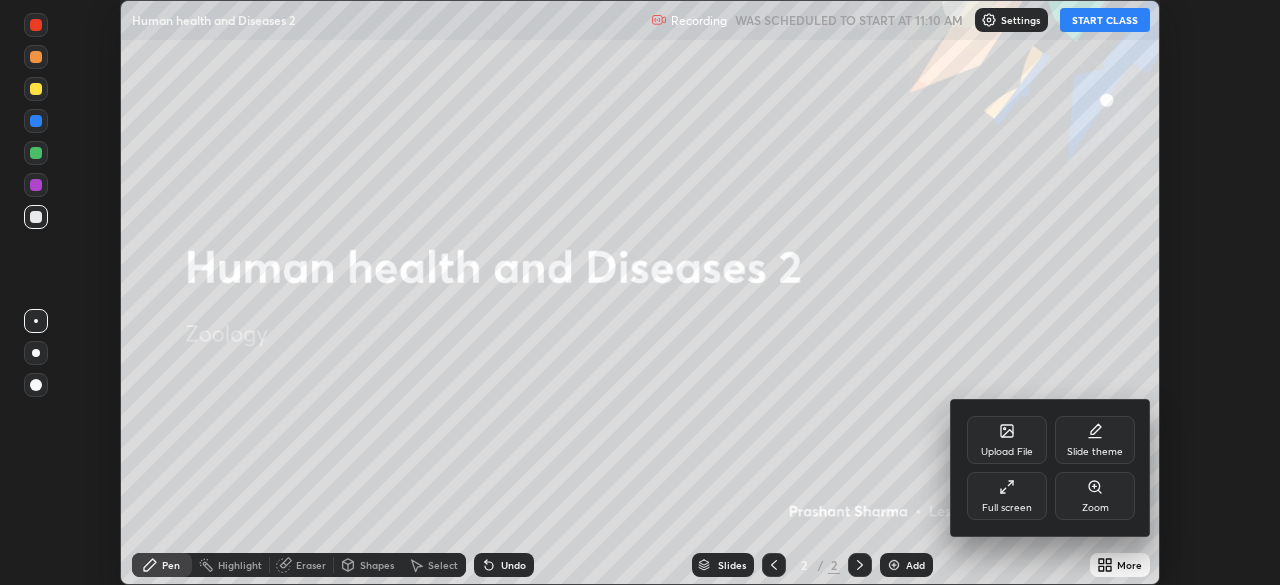 click 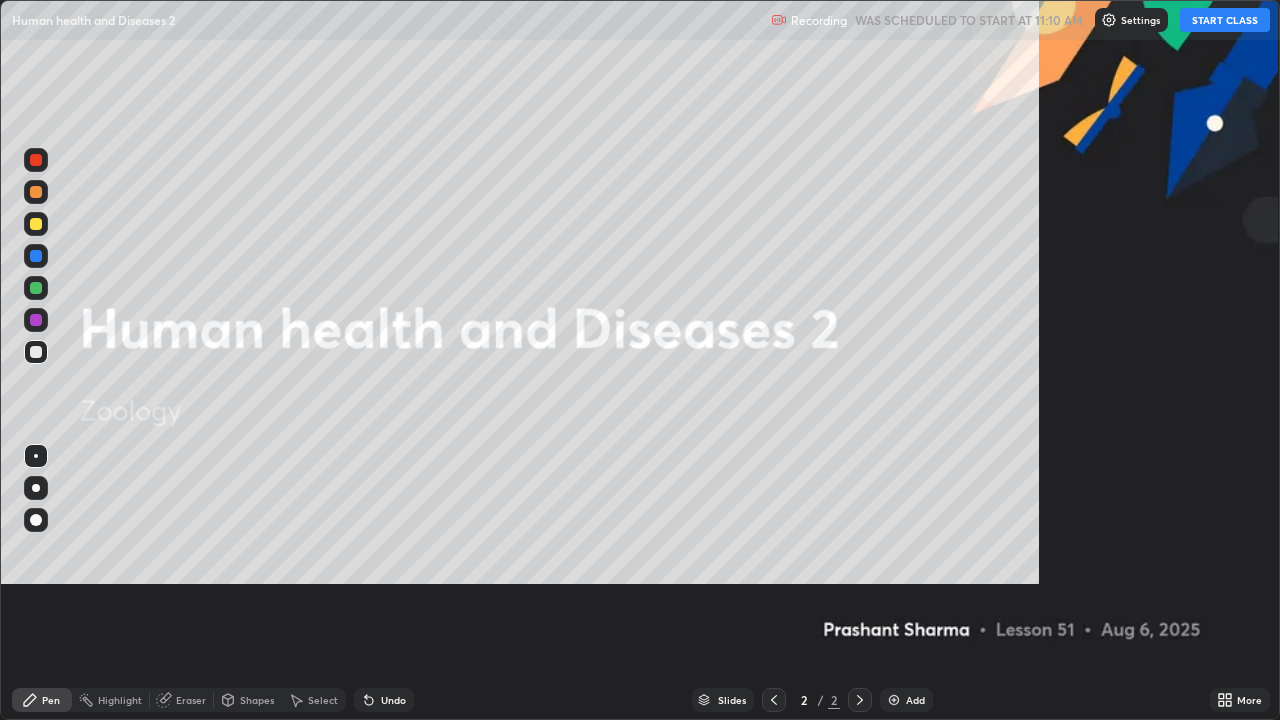 scroll, scrollTop: 99280, scrollLeft: 98720, axis: both 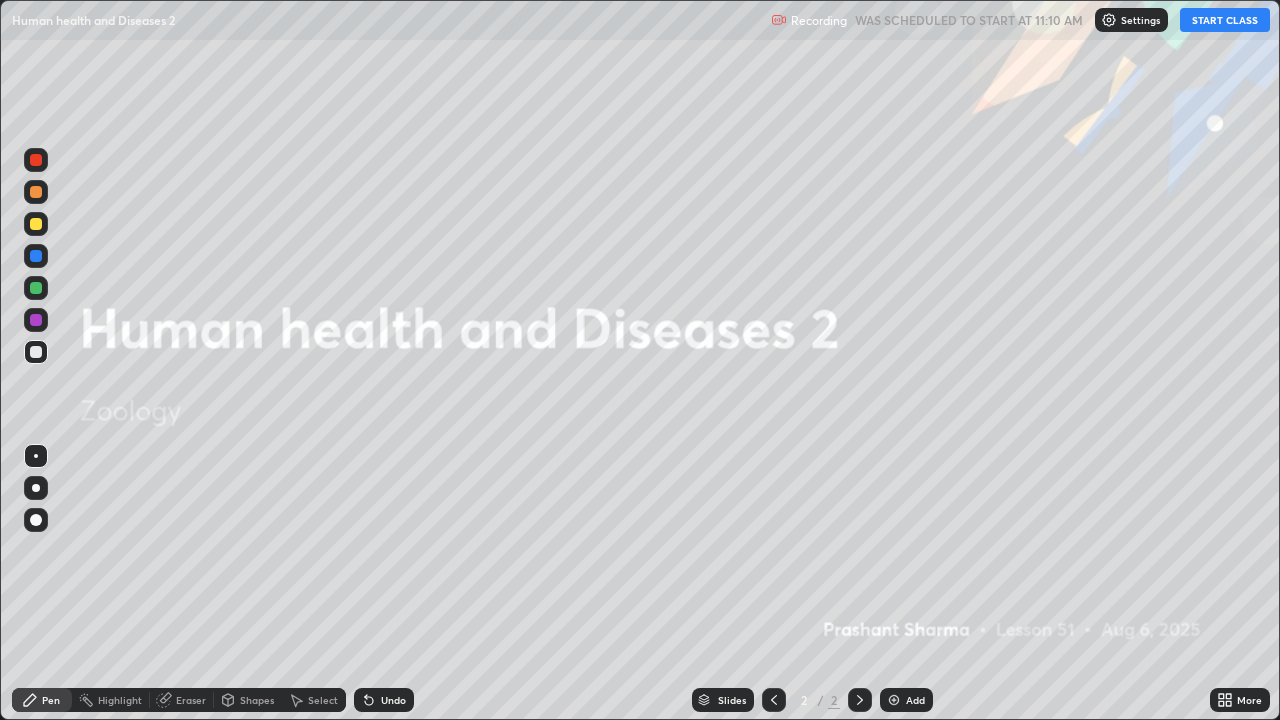 click on "Add" at bounding box center [915, 700] 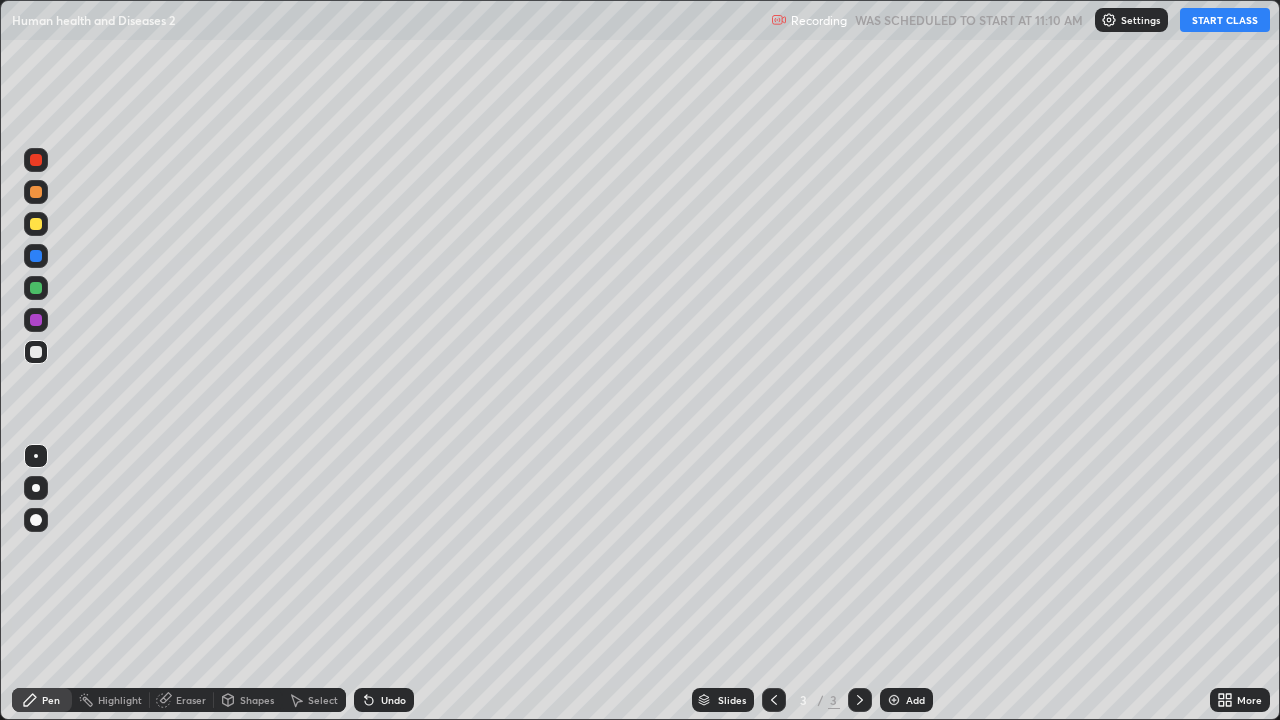 click on "START CLASS" at bounding box center (1225, 20) 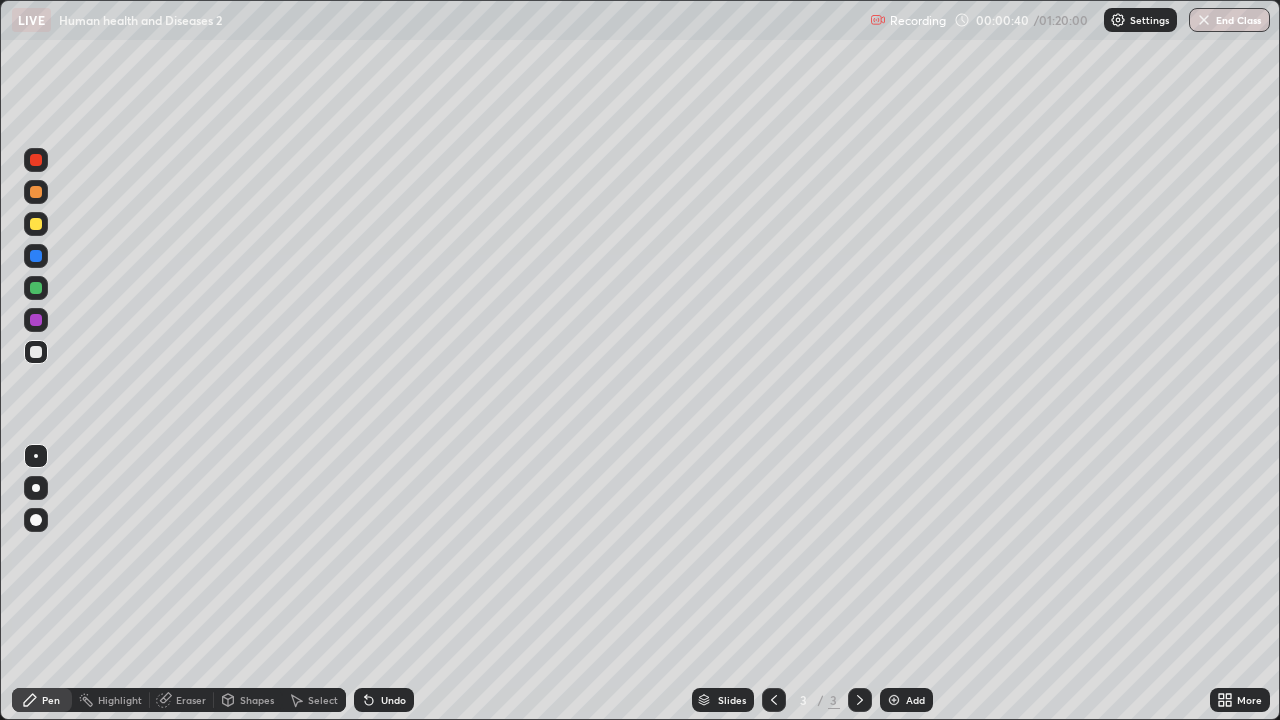 click 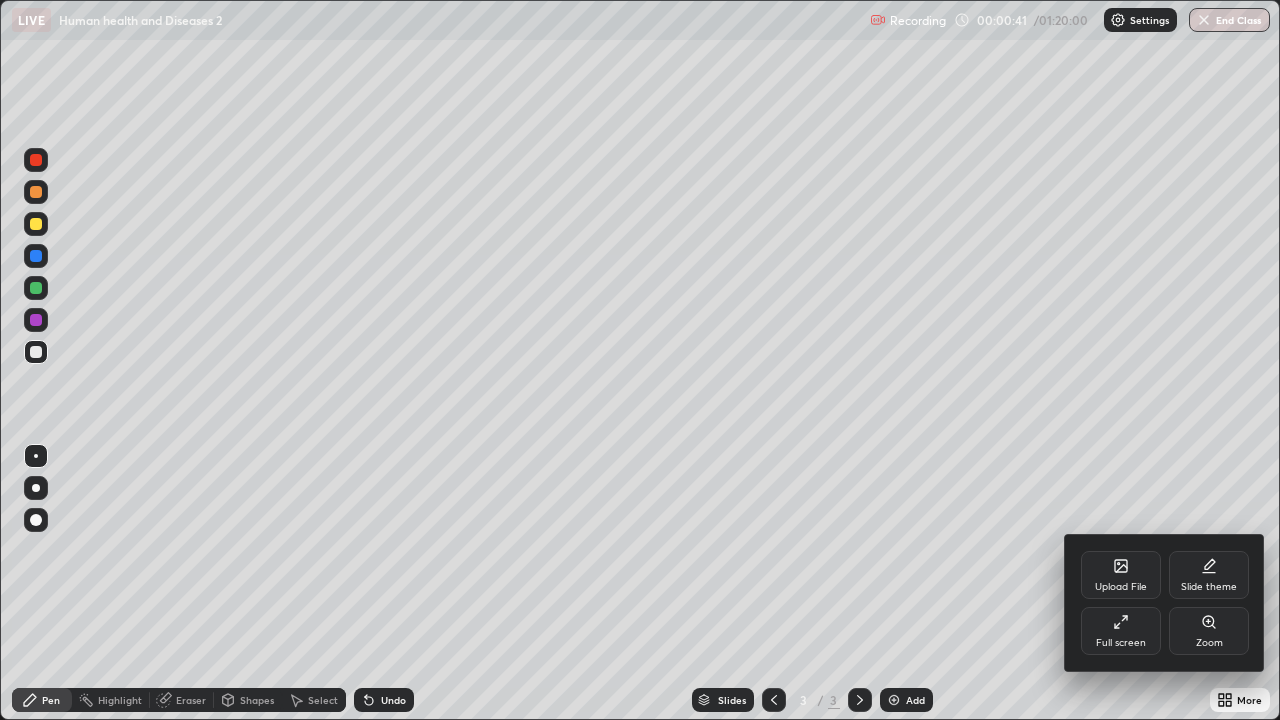 click on "Full screen" at bounding box center (1121, 631) 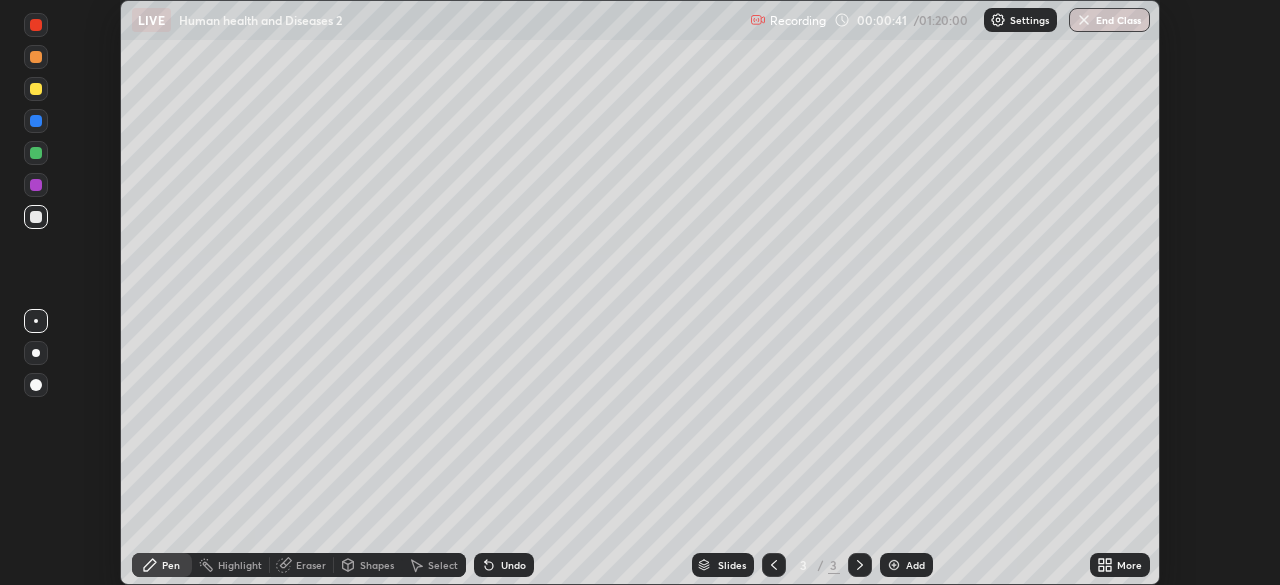 scroll, scrollTop: 585, scrollLeft: 1280, axis: both 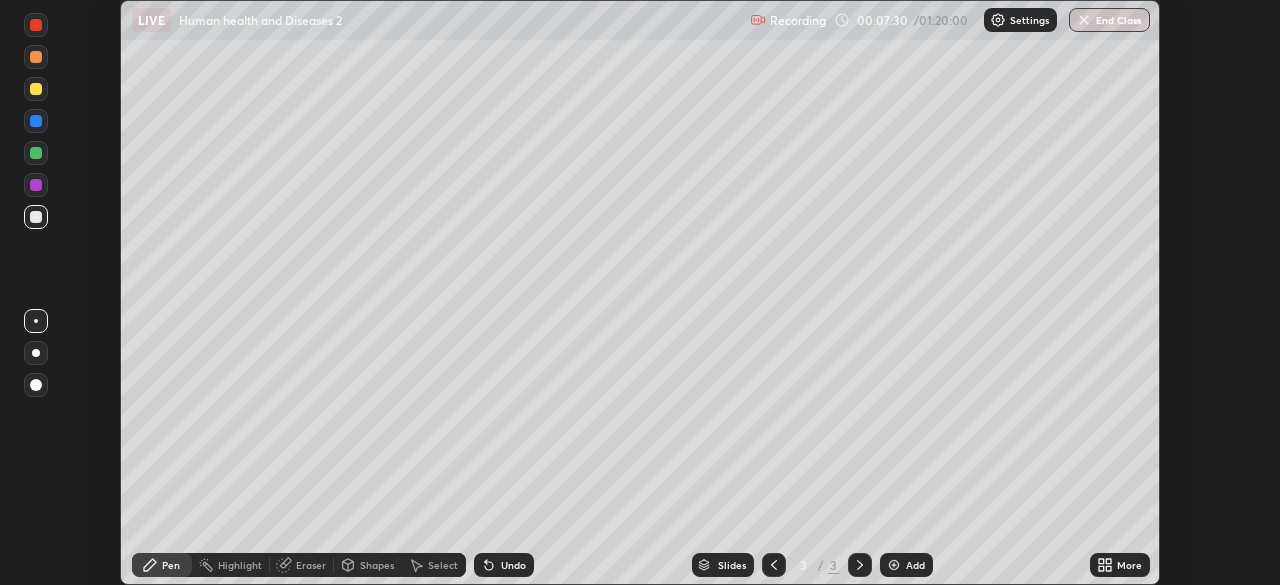 click at bounding box center [36, 89] 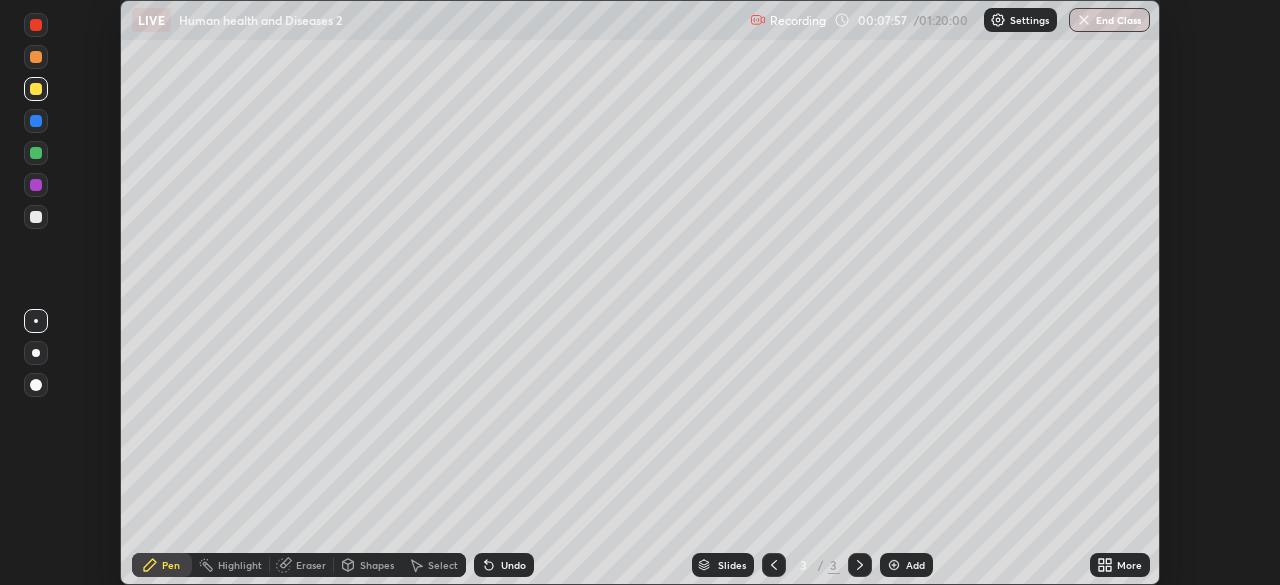click on "Undo" at bounding box center [513, 565] 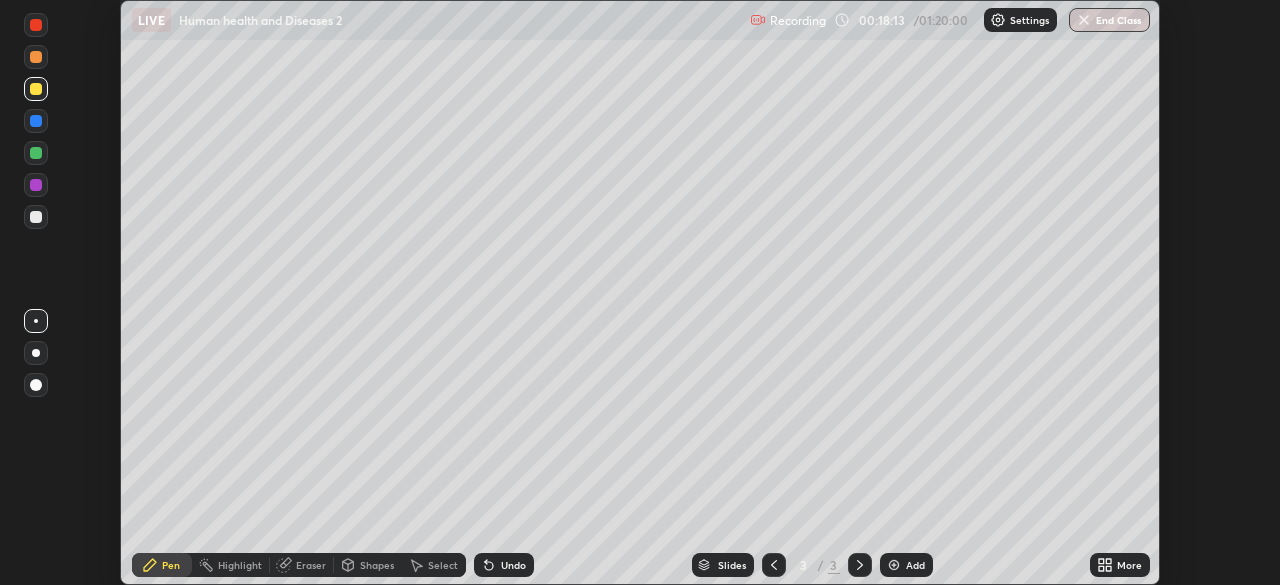click 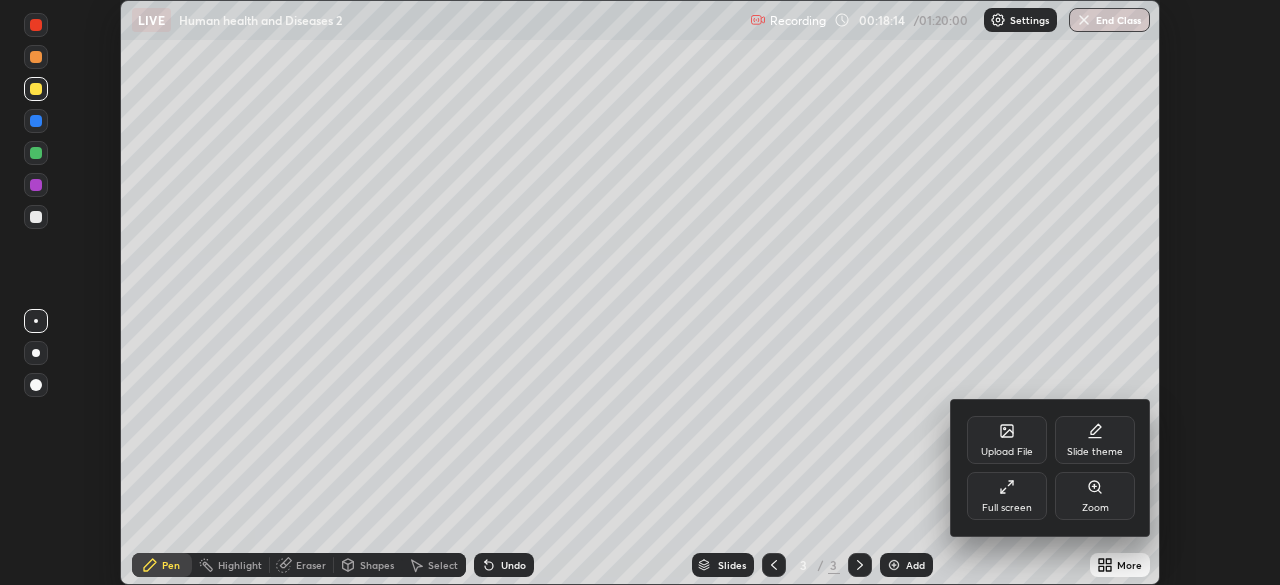 click 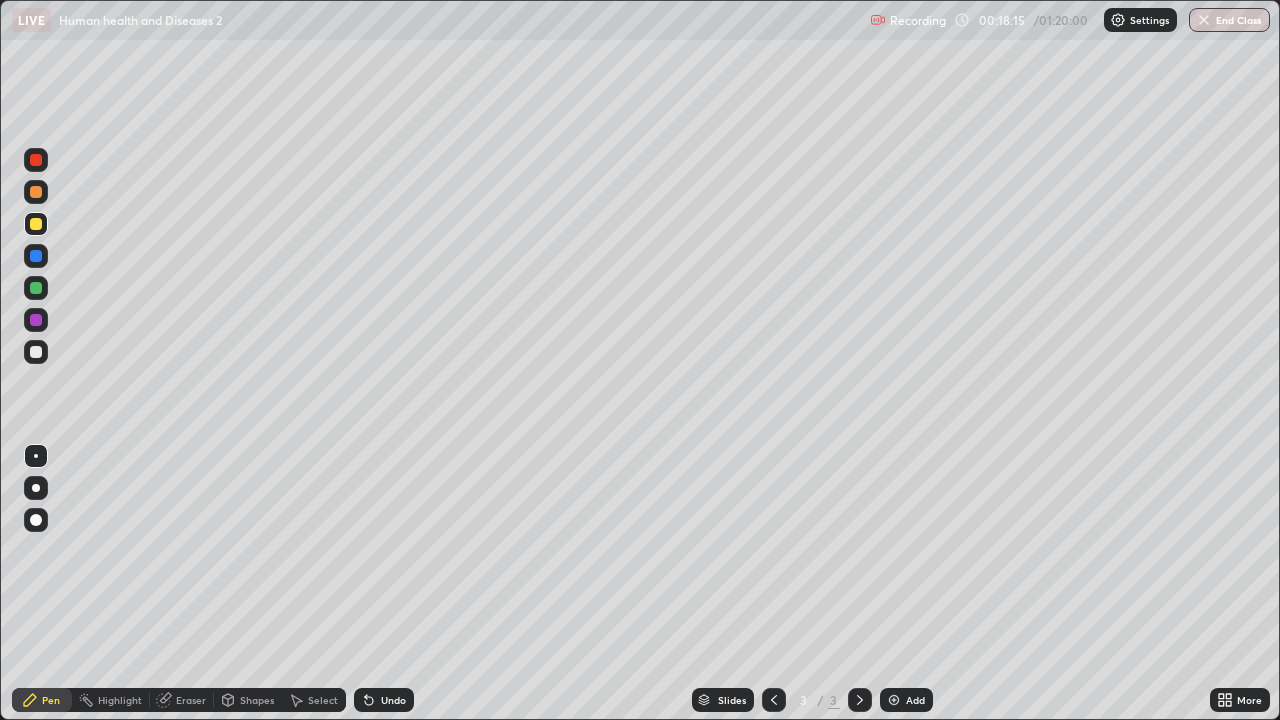 scroll, scrollTop: 99280, scrollLeft: 98720, axis: both 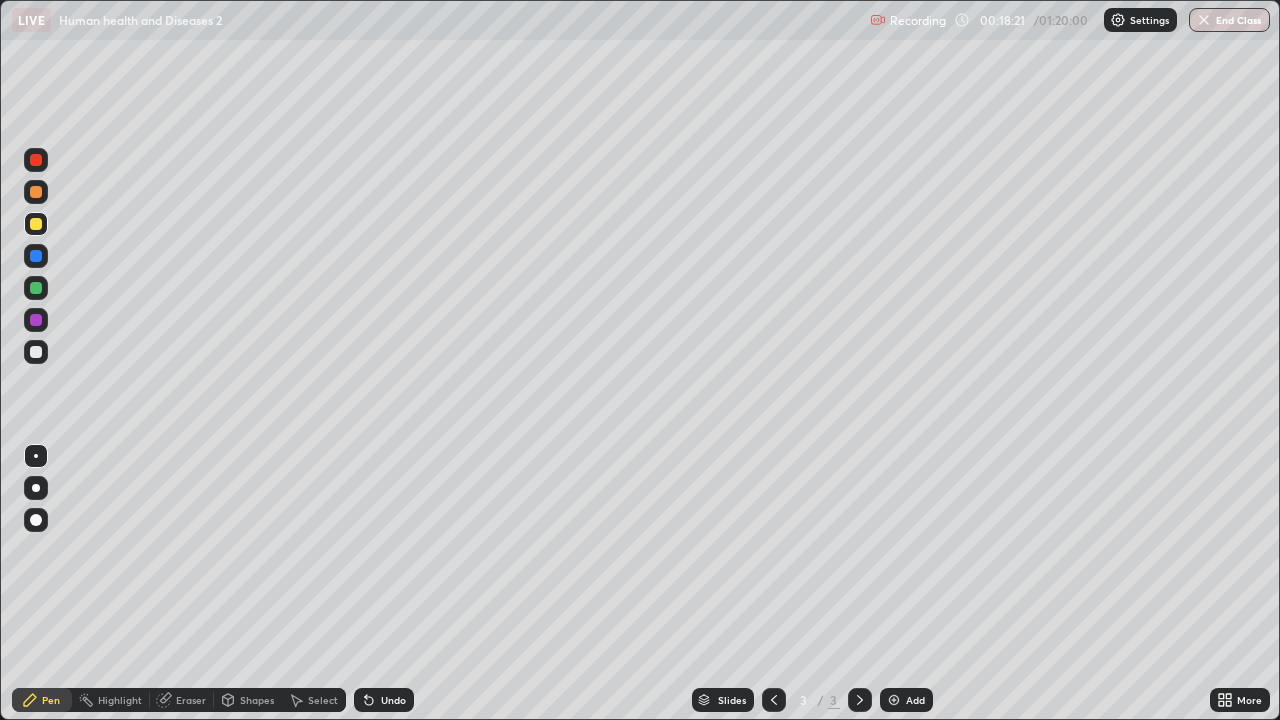 click 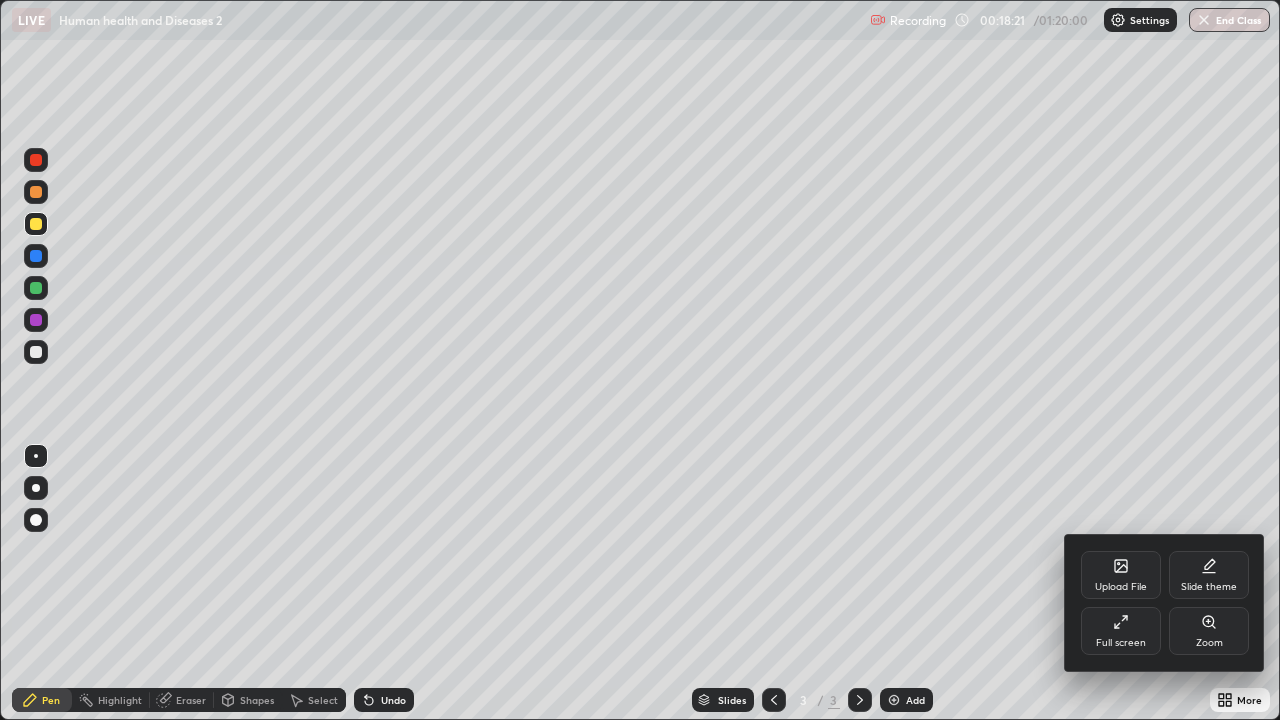 click on "Full screen" at bounding box center [1121, 643] 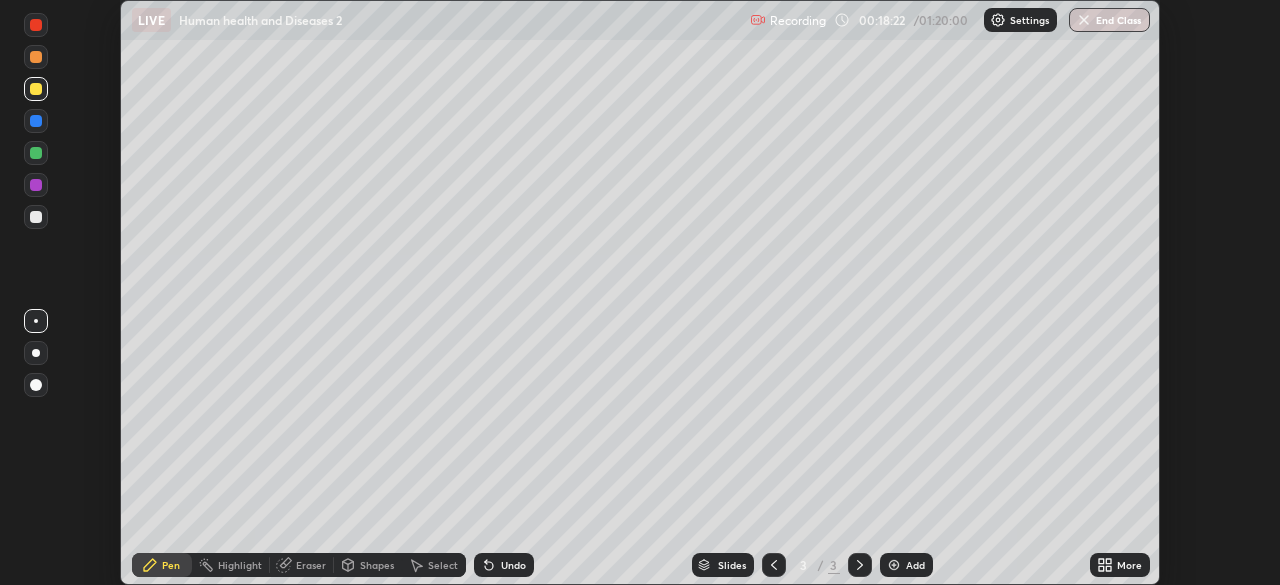 scroll, scrollTop: 585, scrollLeft: 1280, axis: both 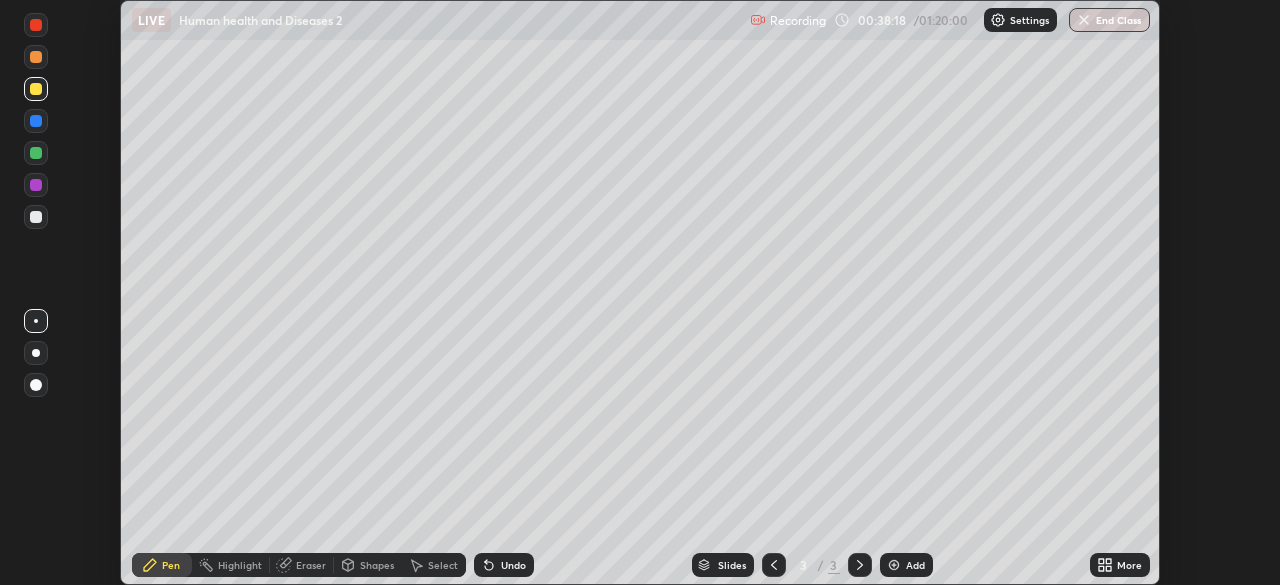 click at bounding box center (894, 565) 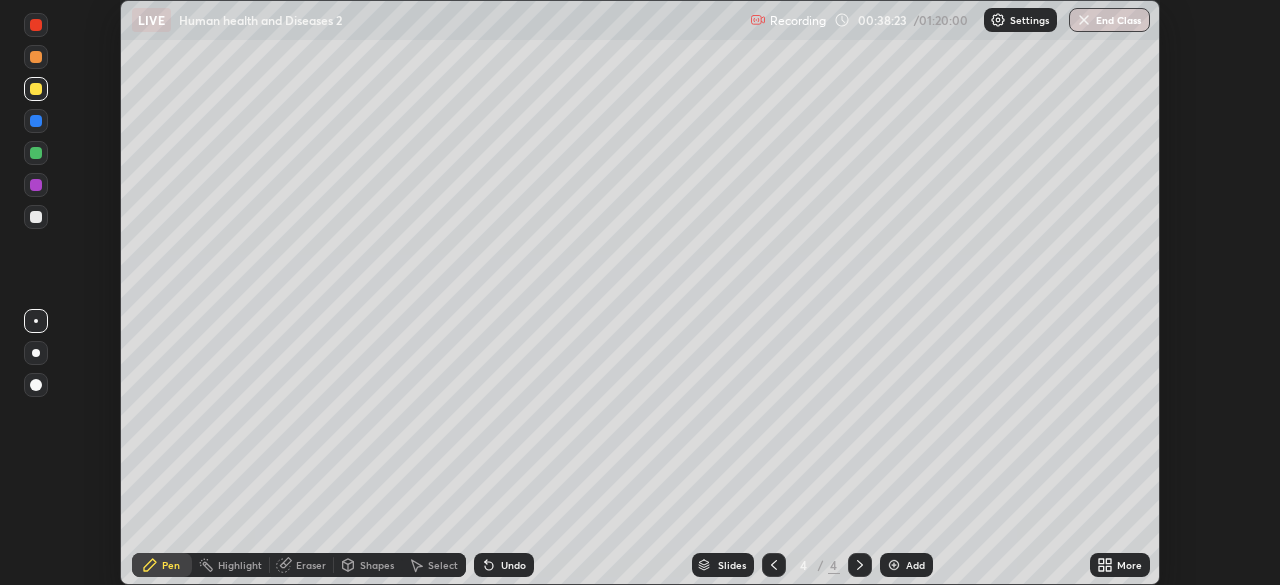 click on "Undo" at bounding box center [513, 565] 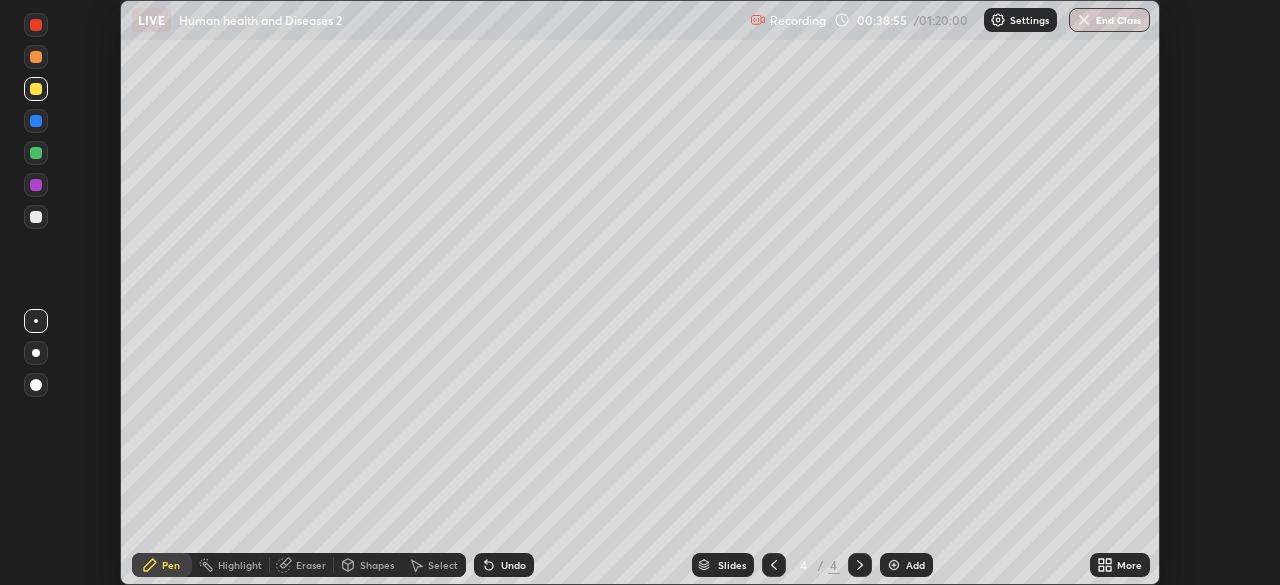 click on "Eraser" at bounding box center [311, 565] 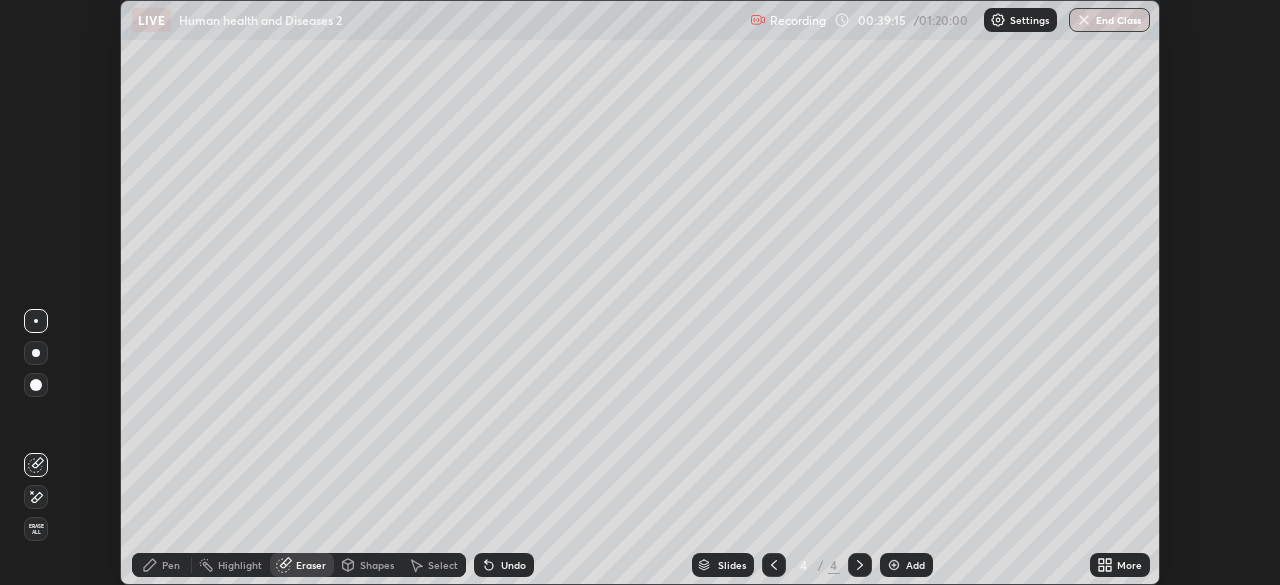 click on "Setting up your live class" at bounding box center (640, 292) 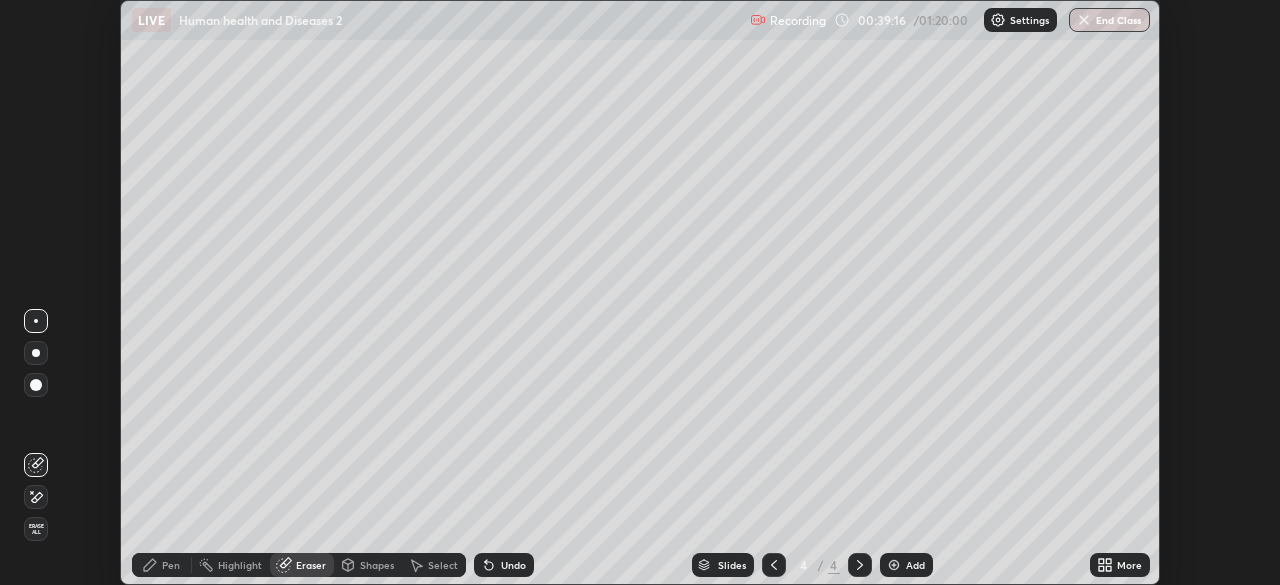 click on "Pen" at bounding box center [162, 565] 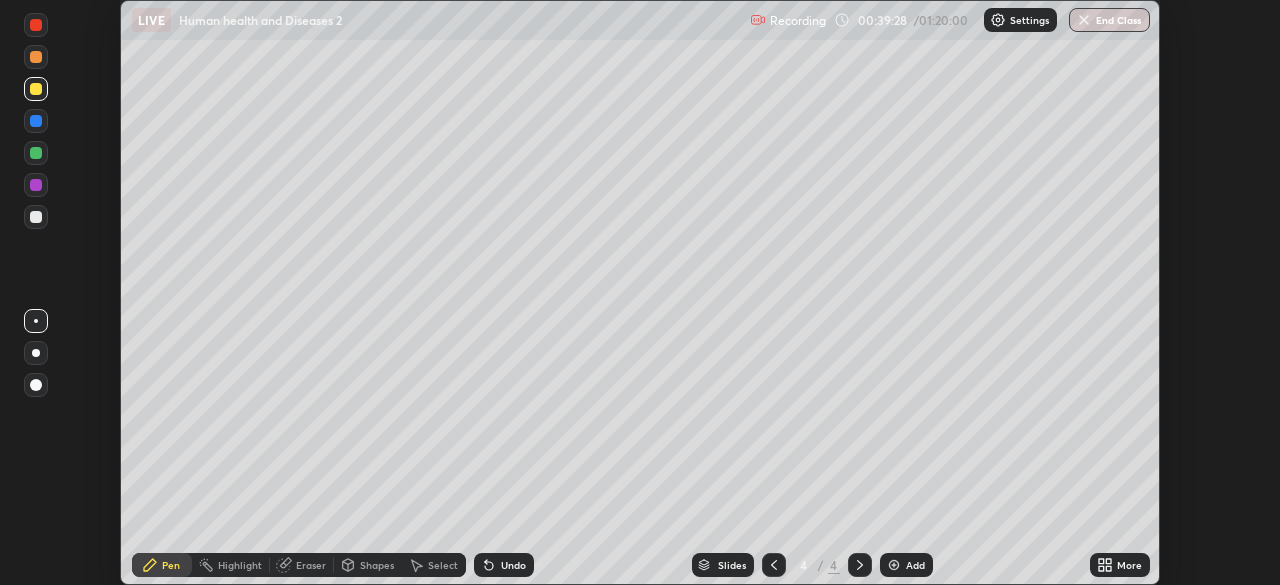 click on "Undo" at bounding box center [513, 565] 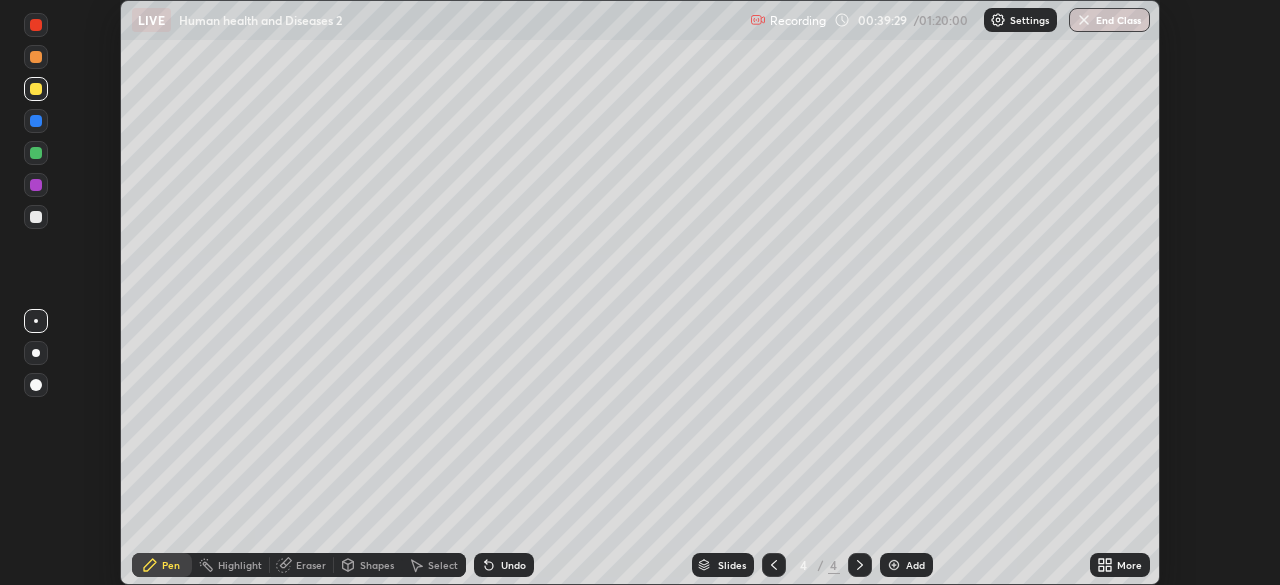 click on "Undo" at bounding box center (504, 565) 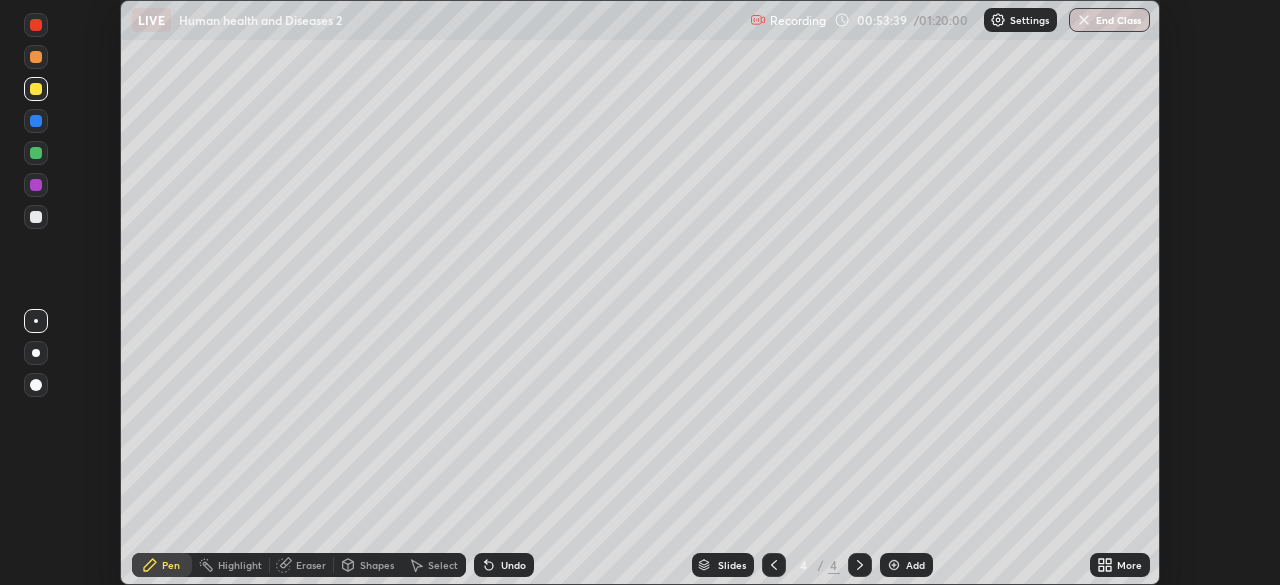 click on "Add" at bounding box center [915, 565] 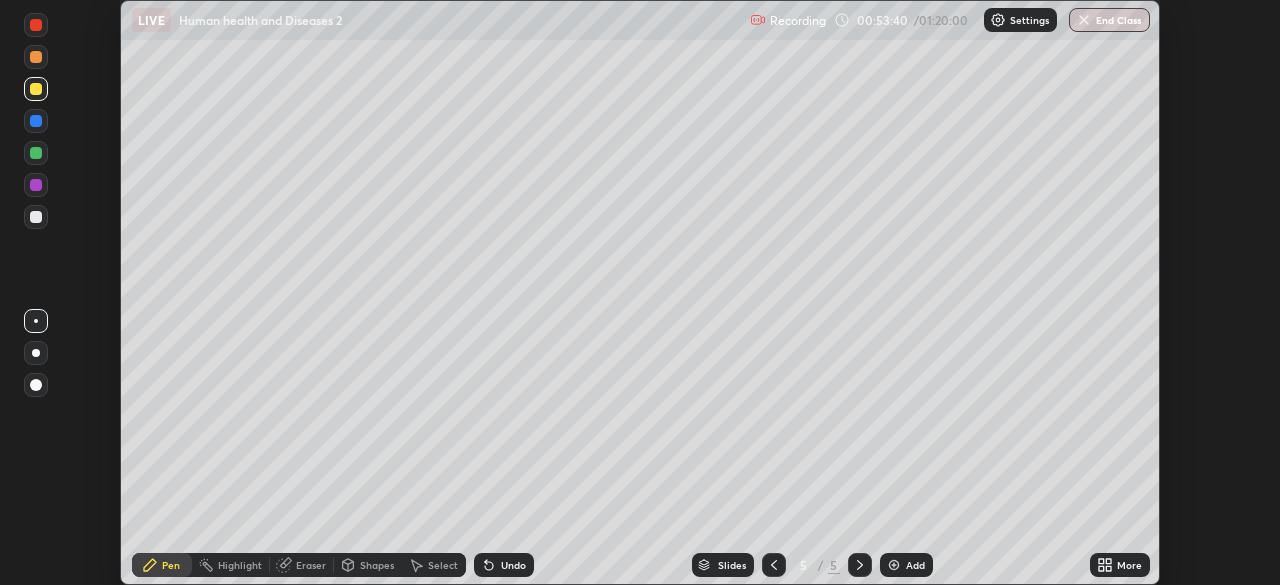 click 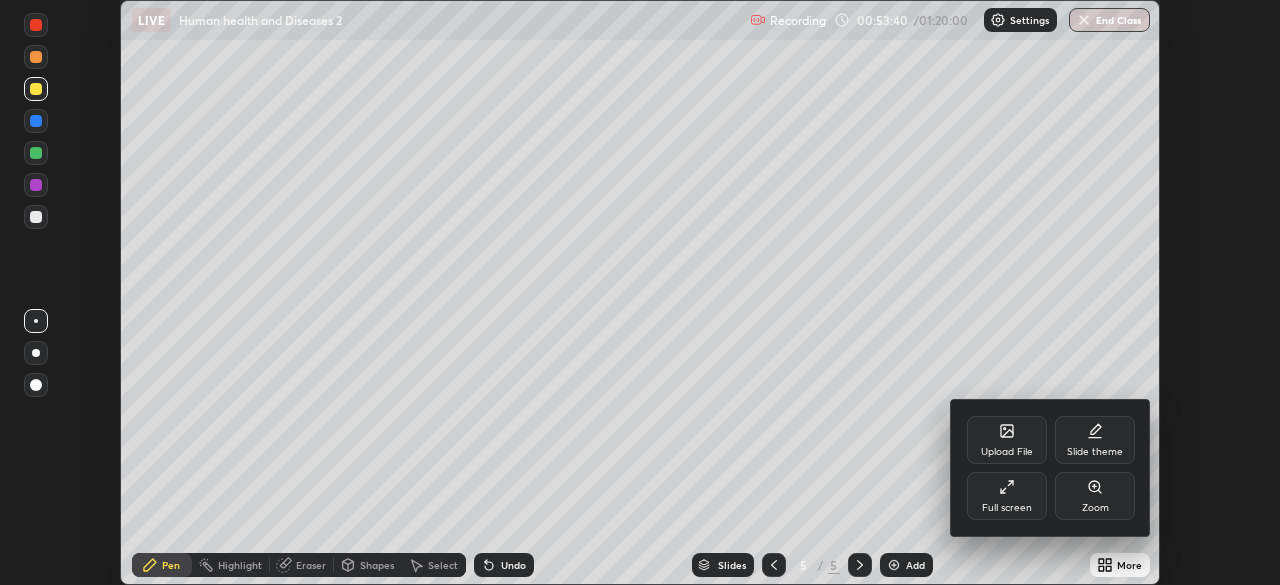 click on "Full screen" at bounding box center [1007, 496] 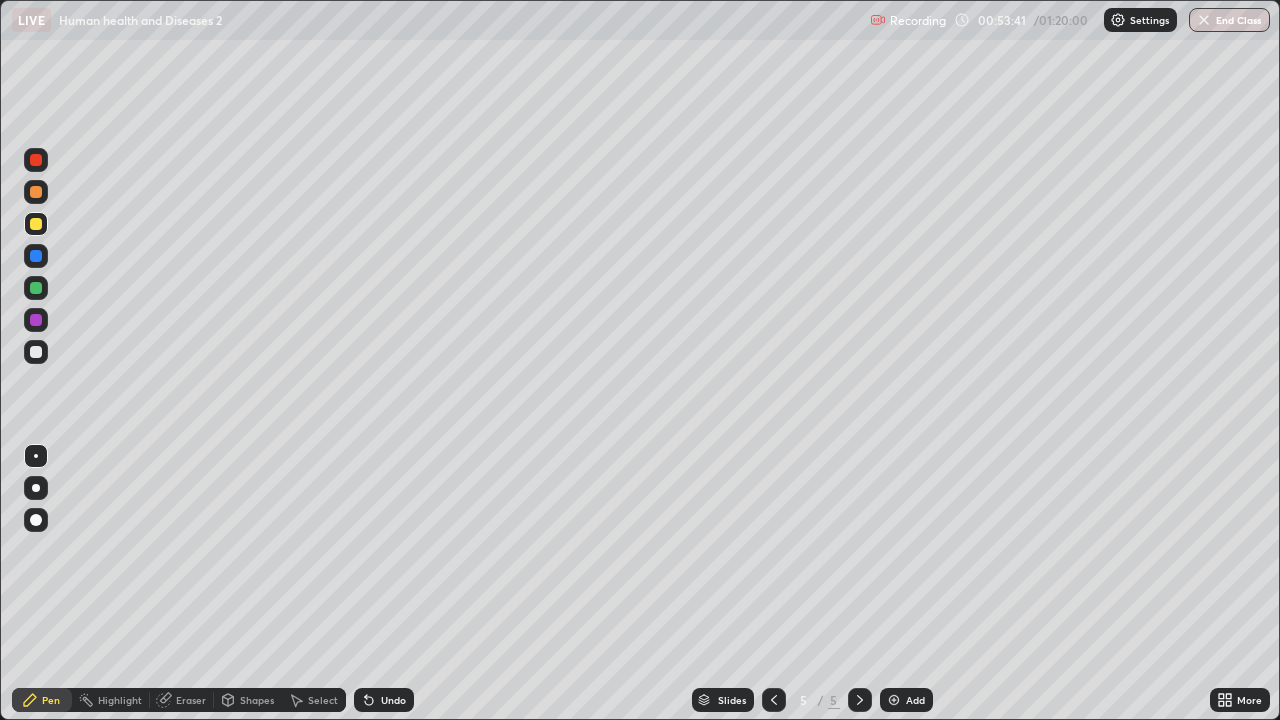 scroll, scrollTop: 99280, scrollLeft: 98720, axis: both 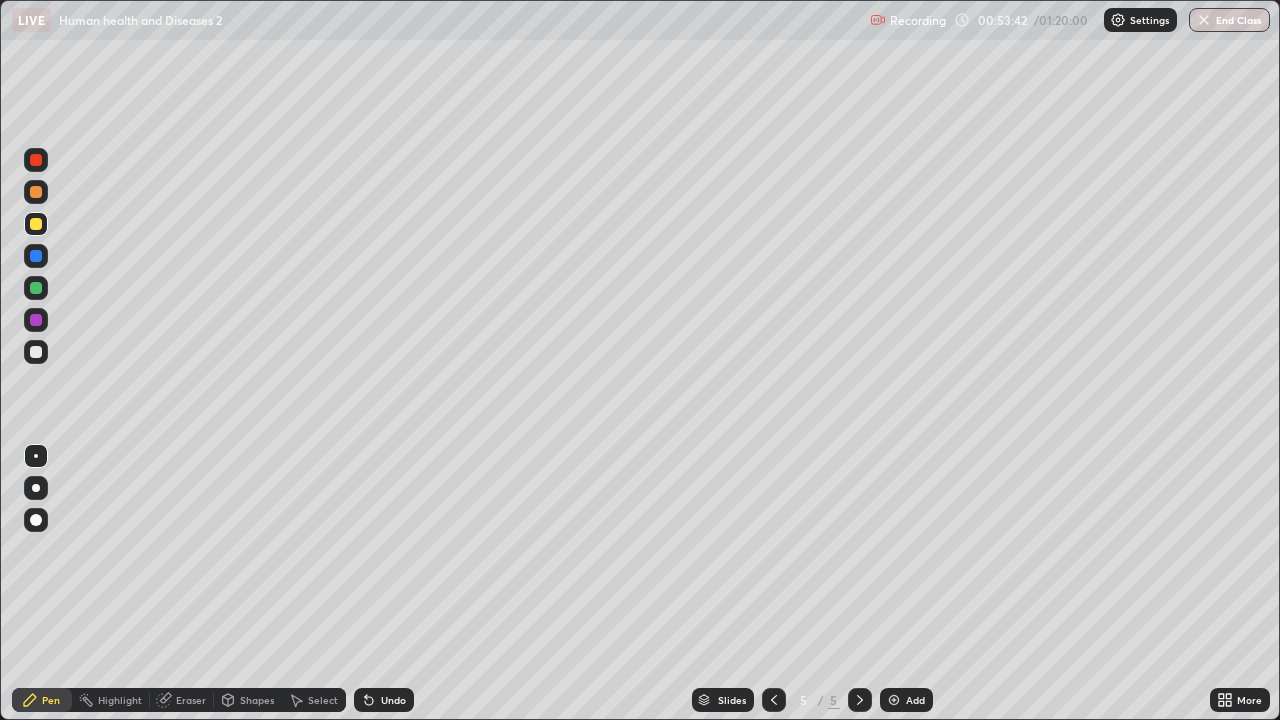 click at bounding box center (36, 352) 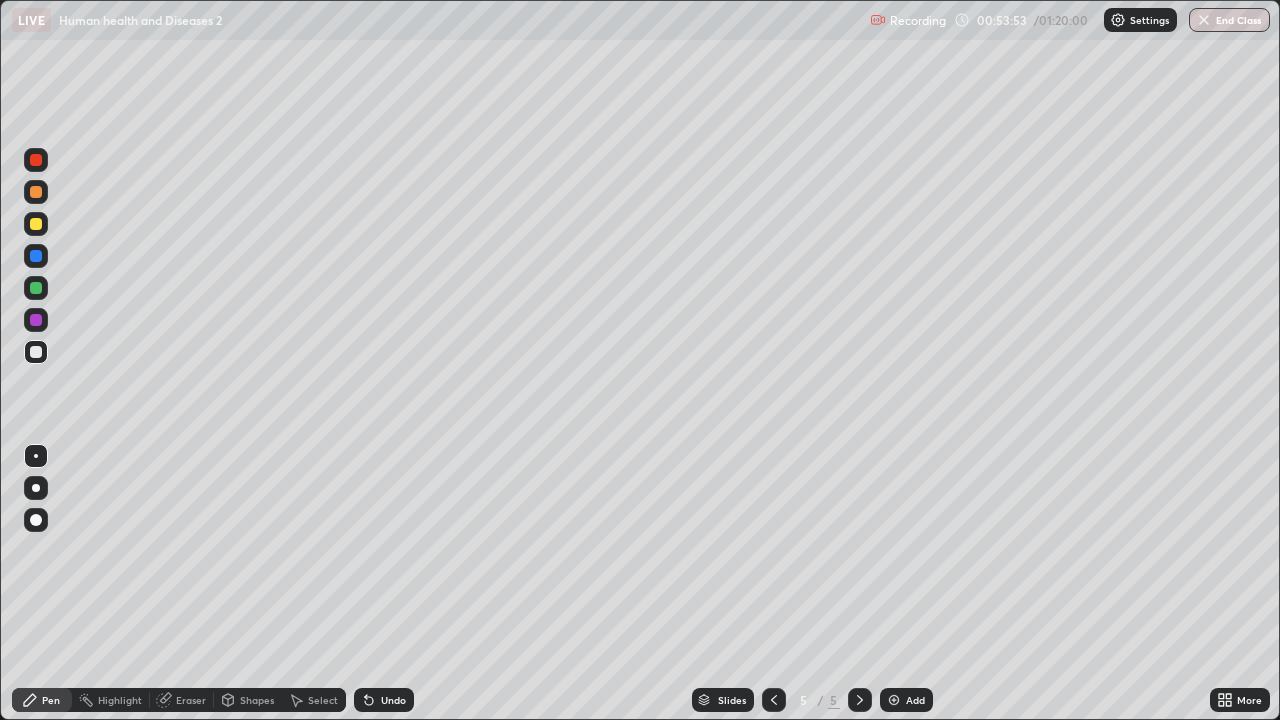 click on "Undo" at bounding box center (393, 700) 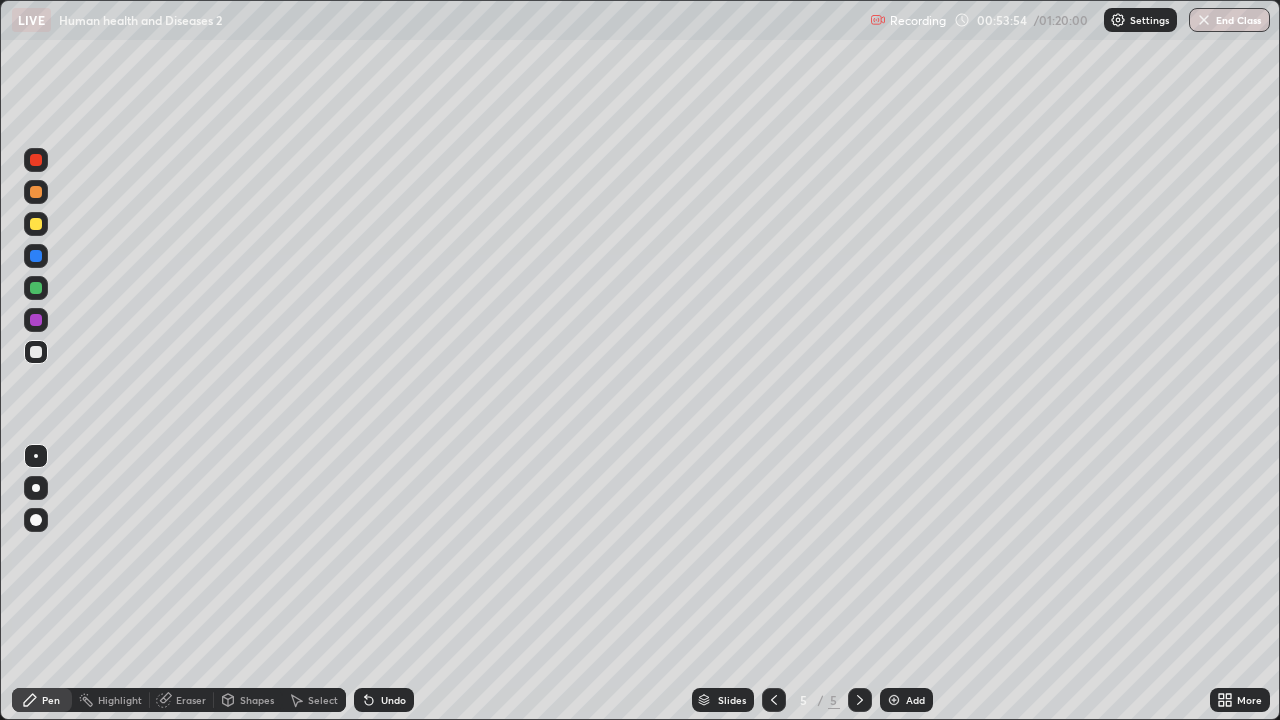click on "Undo" at bounding box center (393, 700) 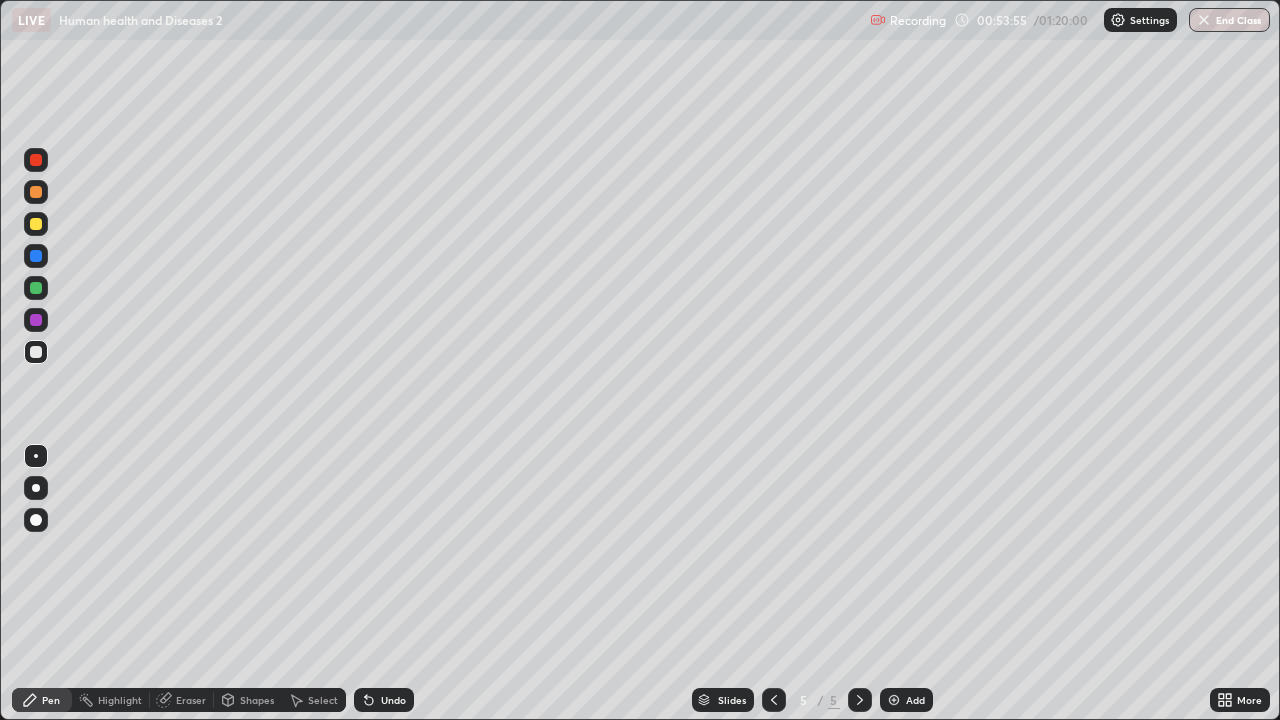 click on "Undo" at bounding box center (384, 700) 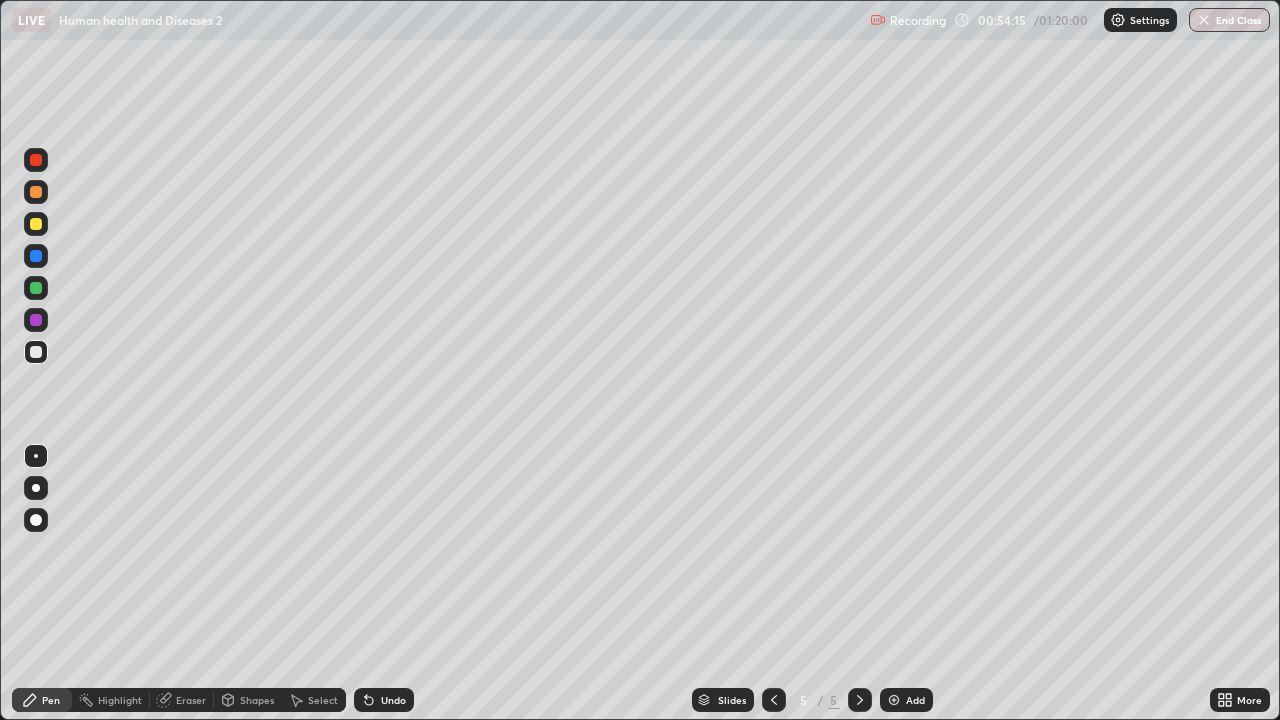 click on "Undo" at bounding box center (393, 700) 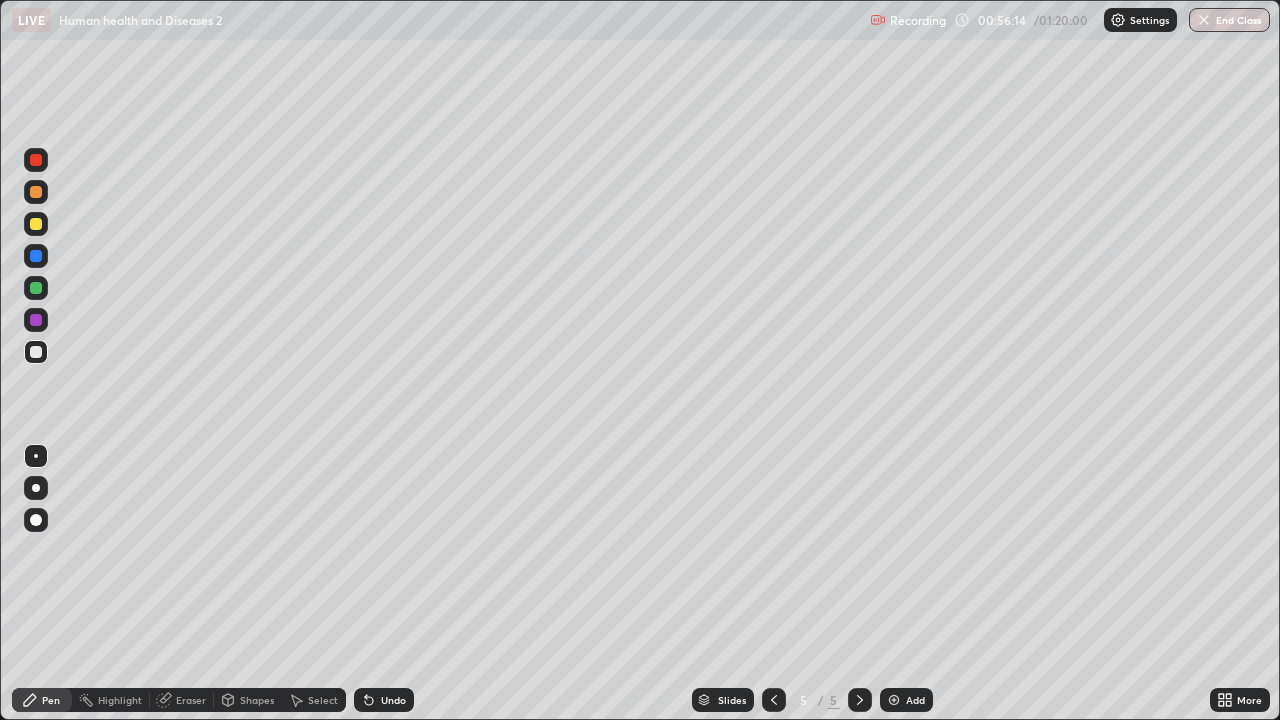 click on "Undo" at bounding box center (393, 700) 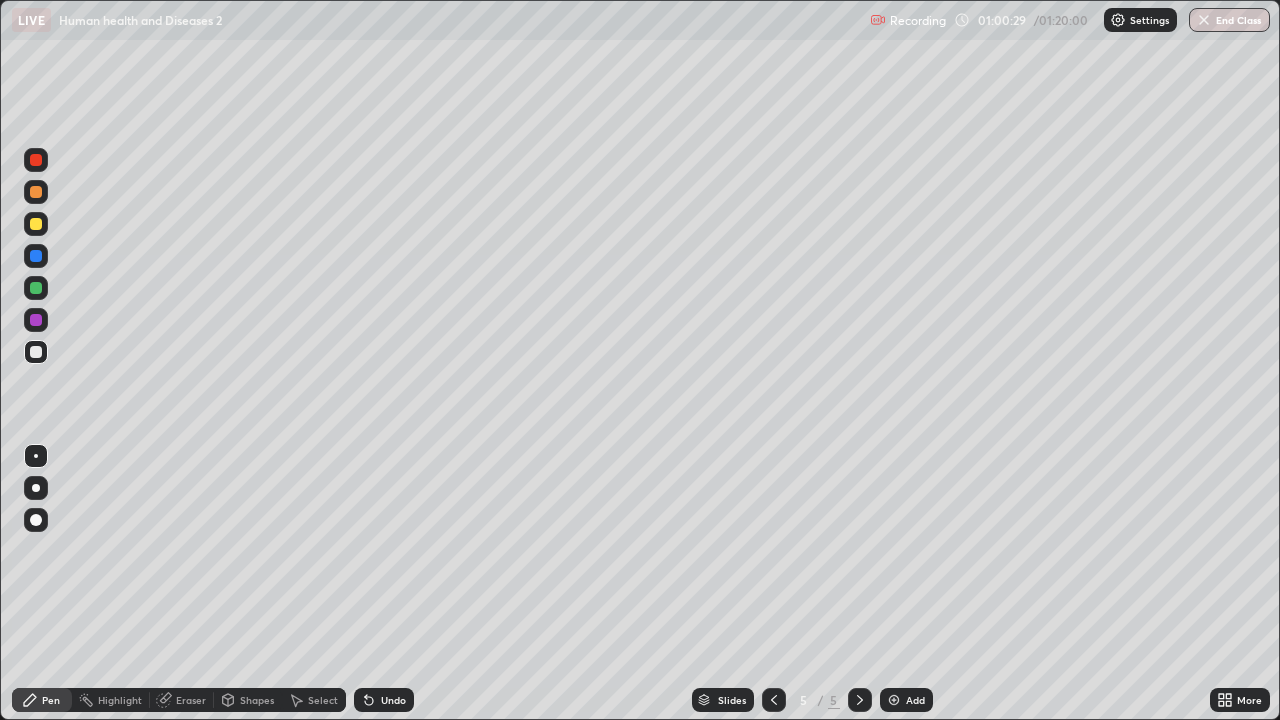 click on "More" at bounding box center [1240, 700] 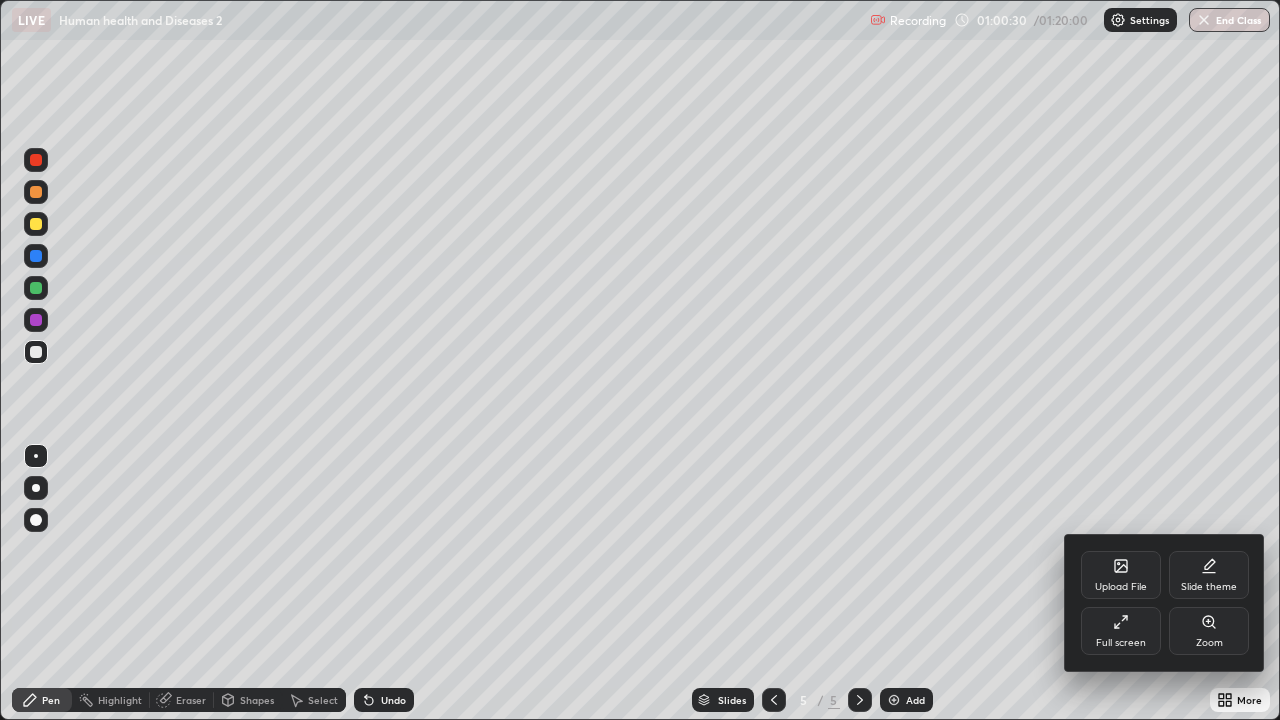 click 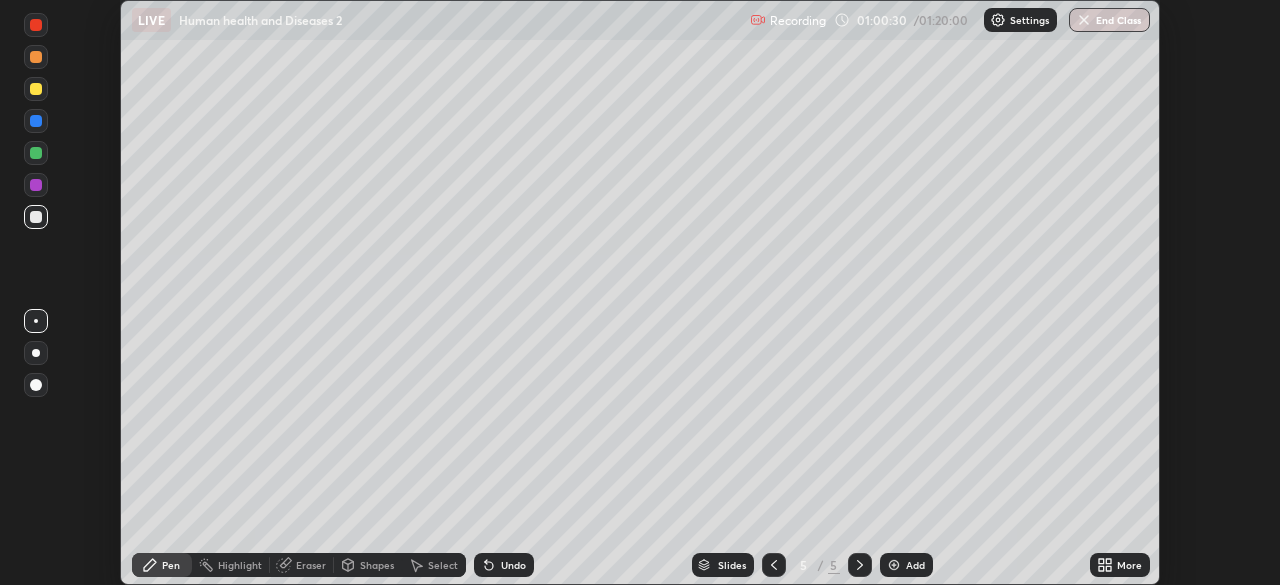 scroll, scrollTop: 585, scrollLeft: 1280, axis: both 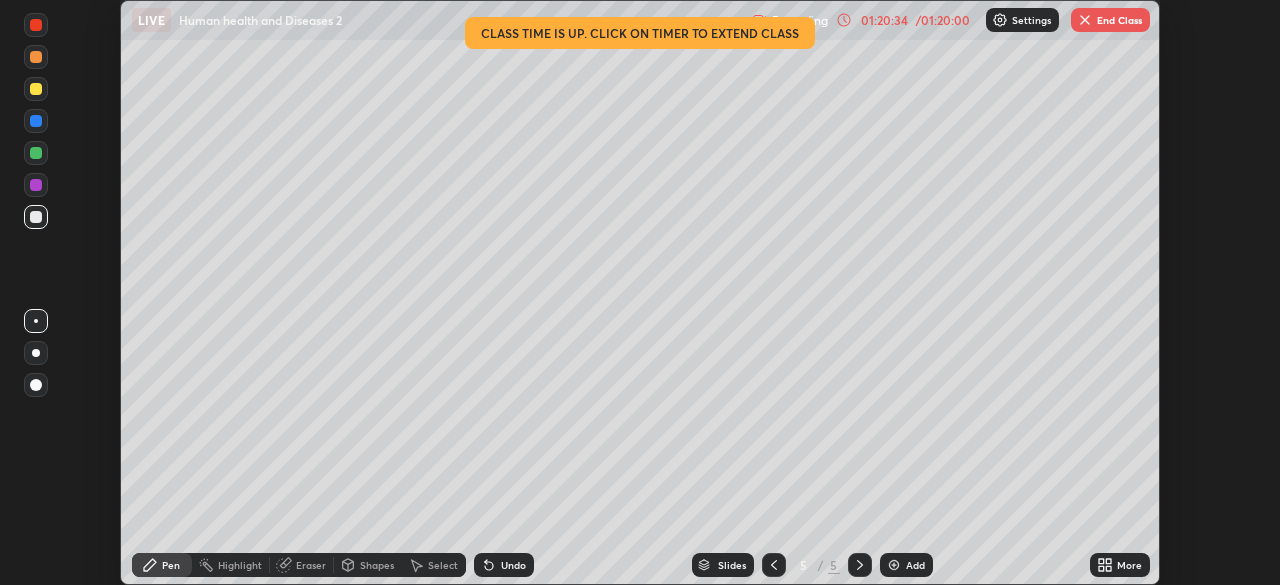 click on "End Class" at bounding box center [1110, 20] 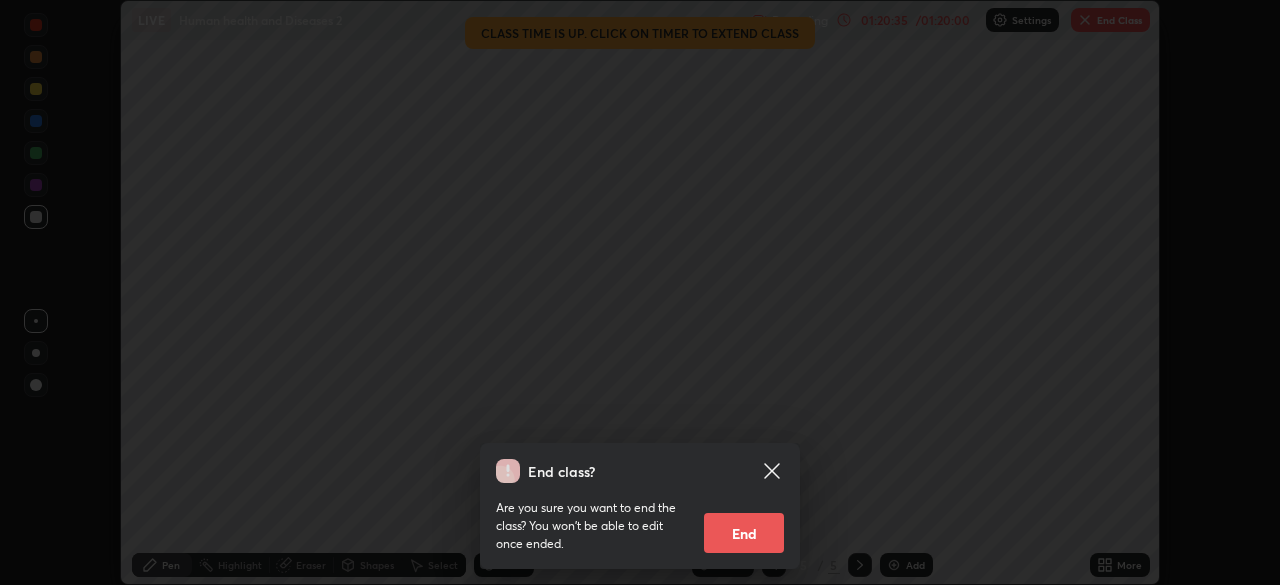 click on "End" at bounding box center [744, 533] 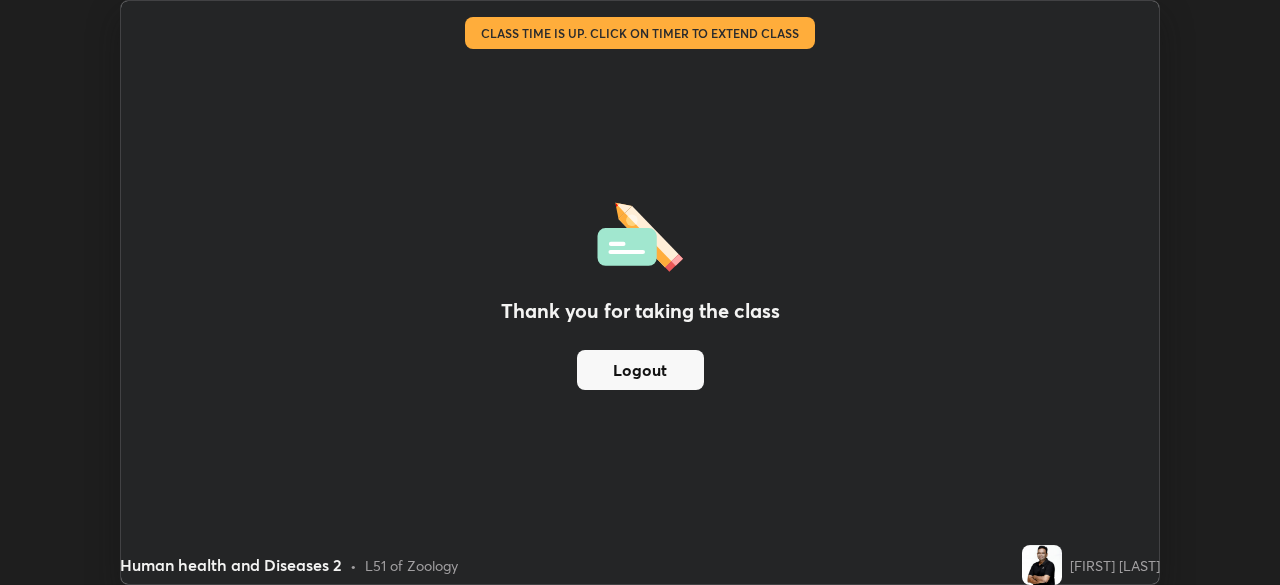 click on "Logout" at bounding box center [640, 370] 